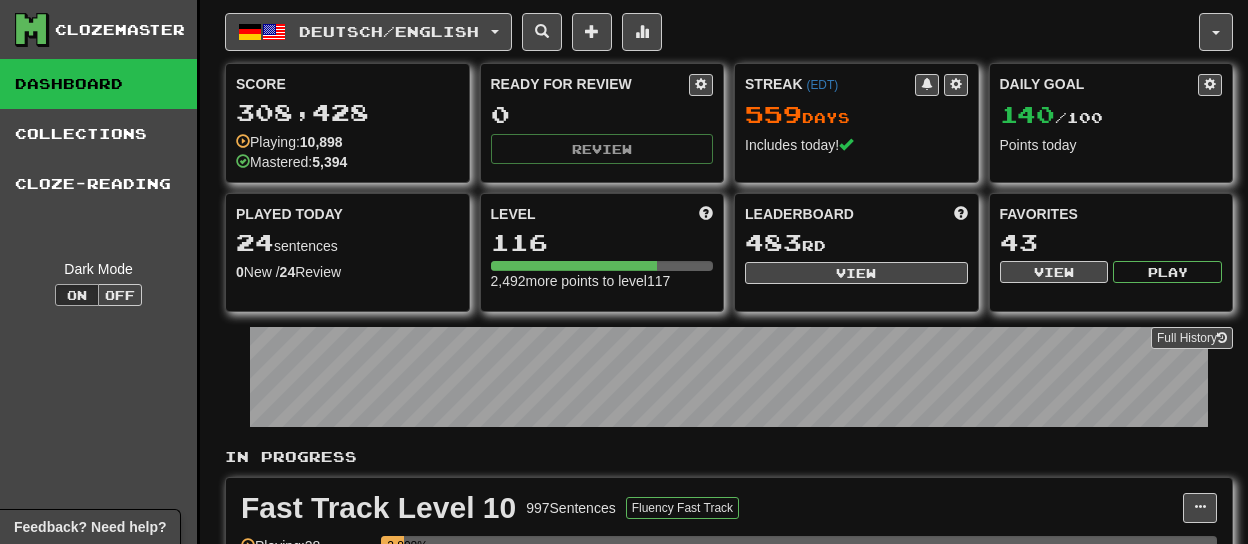 scroll, scrollTop: 0, scrollLeft: 0, axis: both 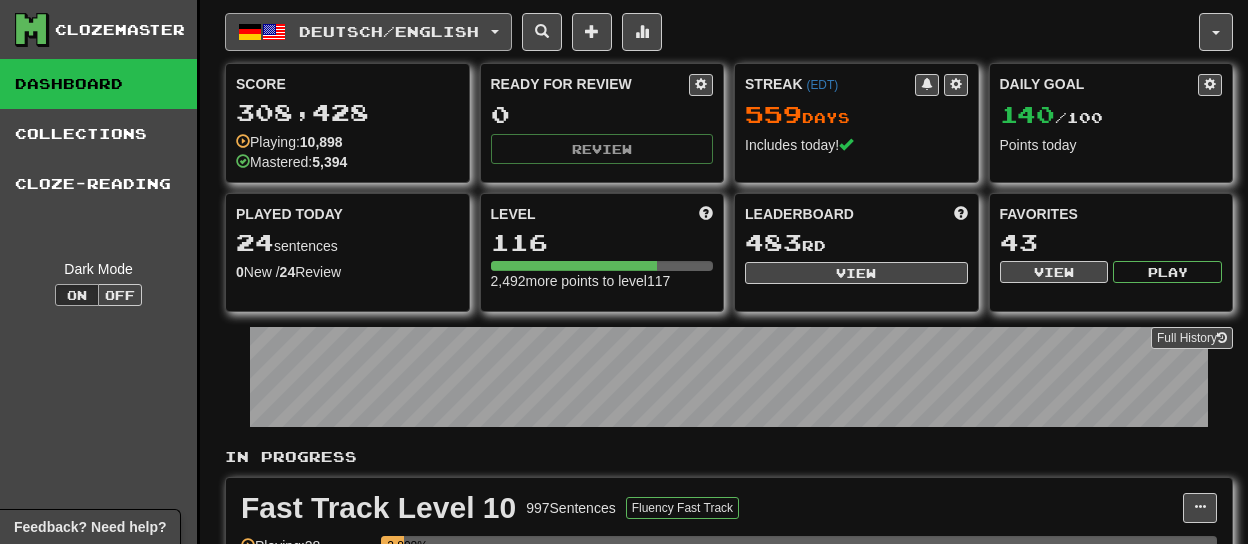click at bounding box center (495, 32) 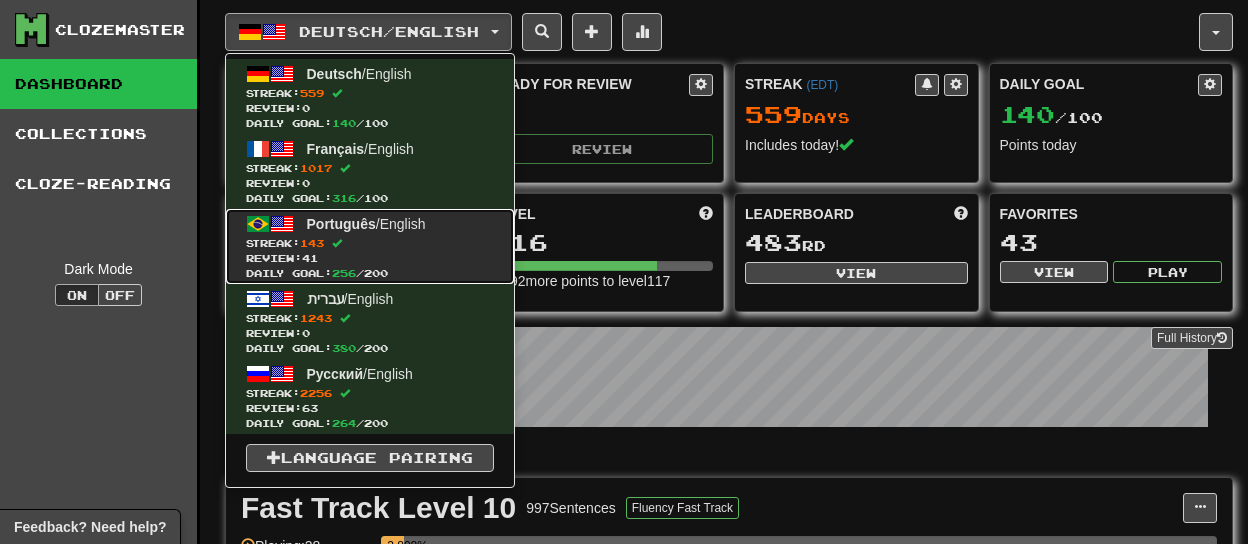 click on "Review:  41" at bounding box center [370, 258] 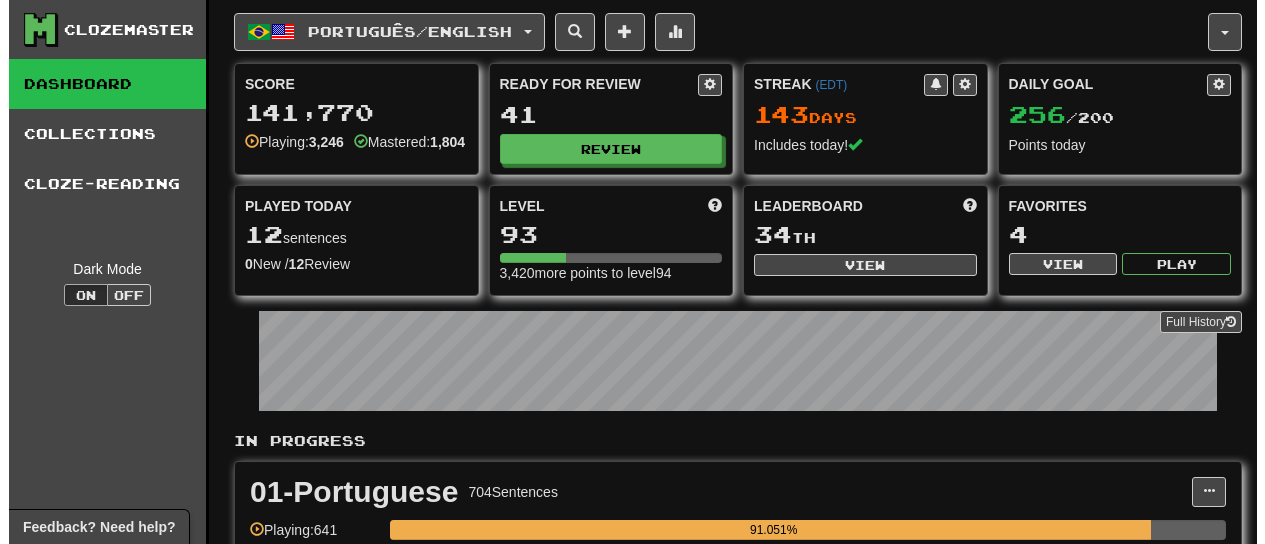 scroll, scrollTop: 0, scrollLeft: 0, axis: both 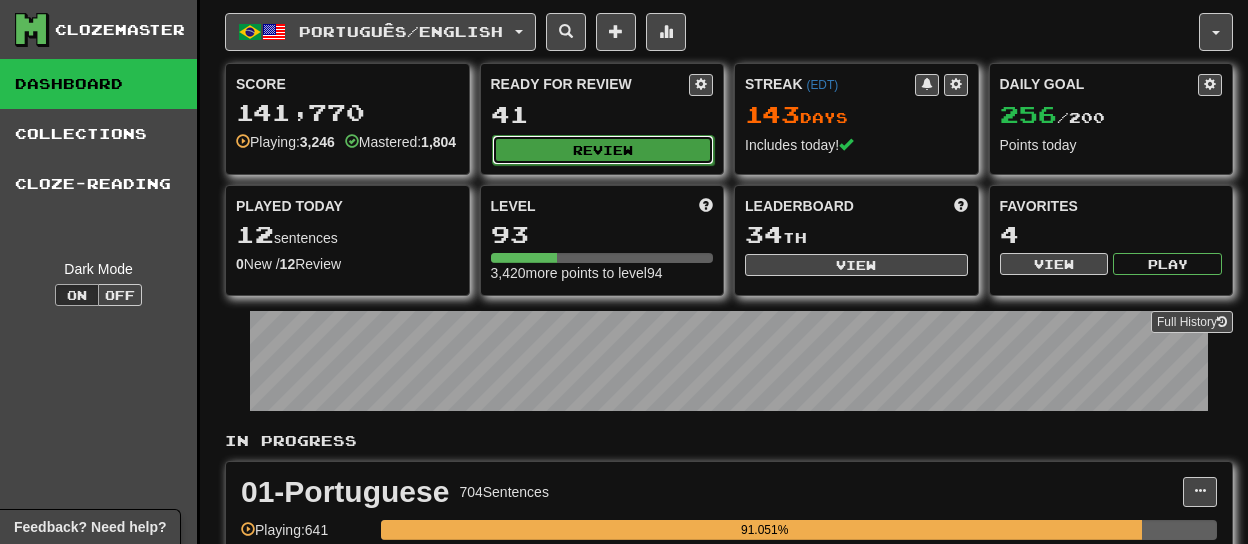 click on "Review" at bounding box center [603, 150] 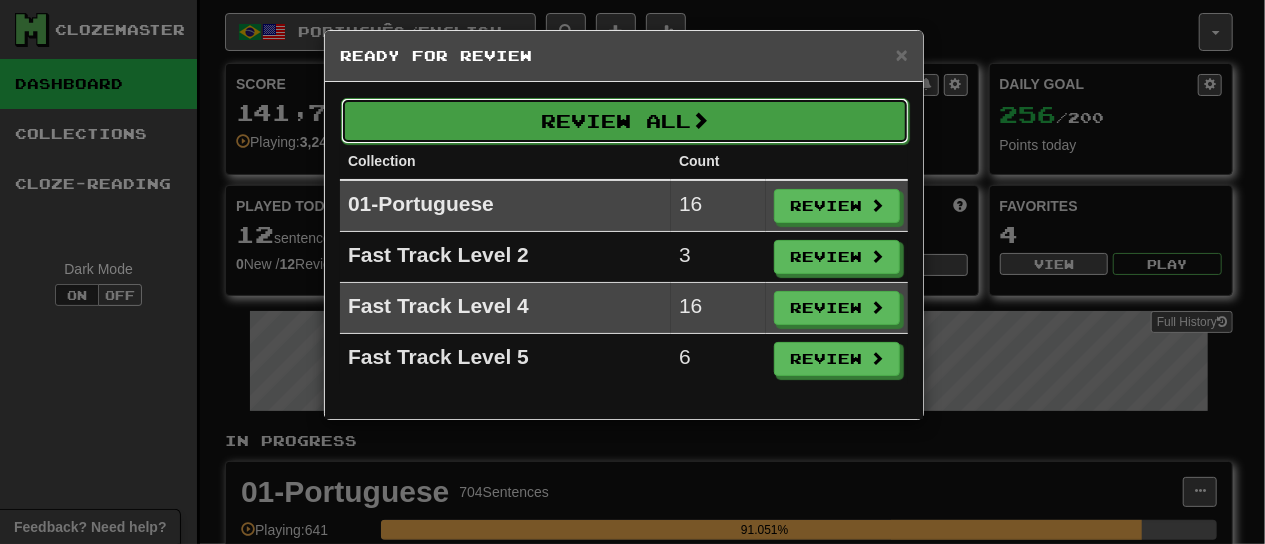 click on "Review All" at bounding box center (625, 121) 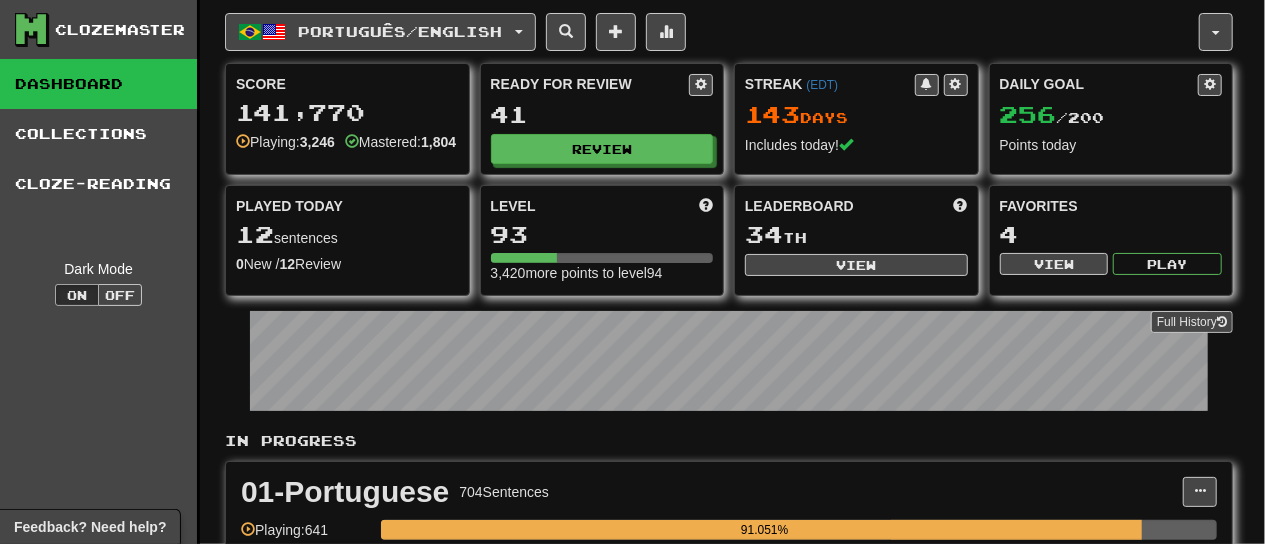 select on "**" 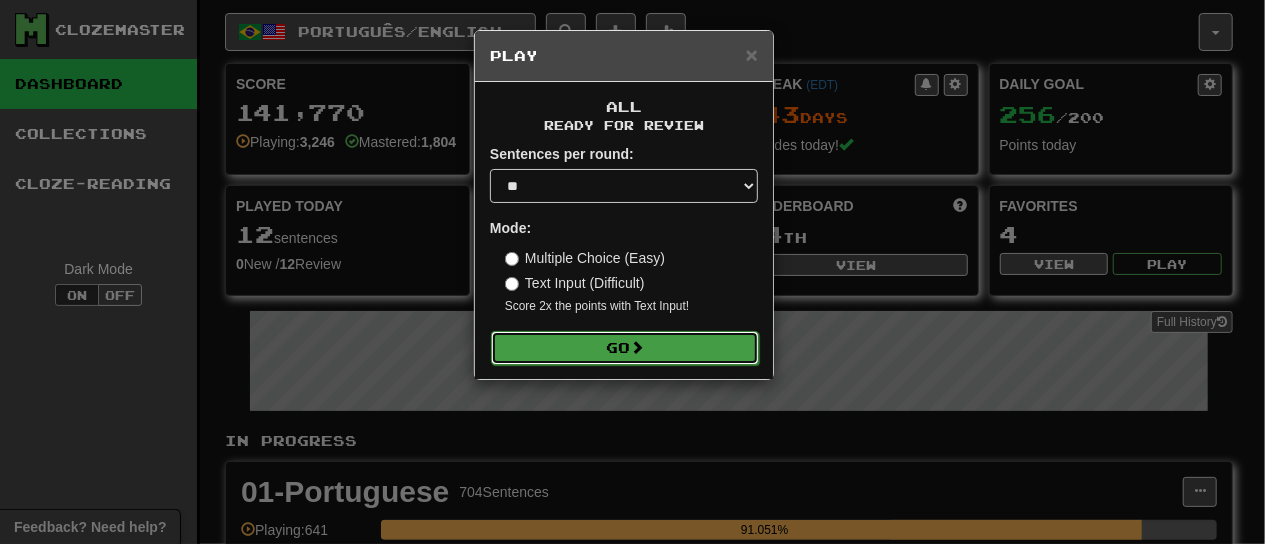 click on "Go" at bounding box center [625, 348] 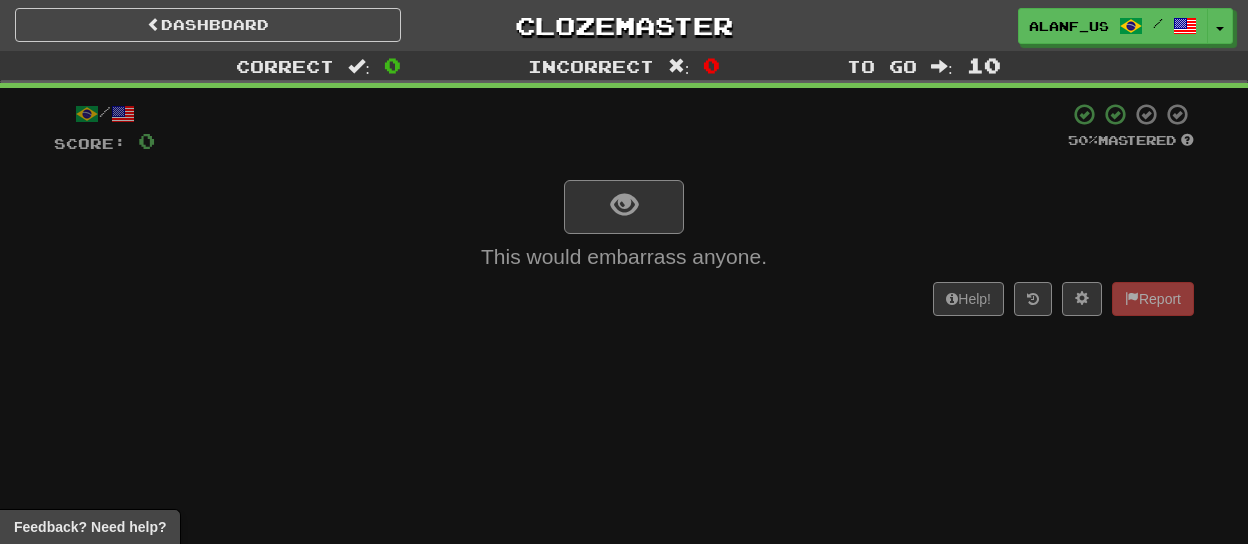 scroll, scrollTop: 0, scrollLeft: 0, axis: both 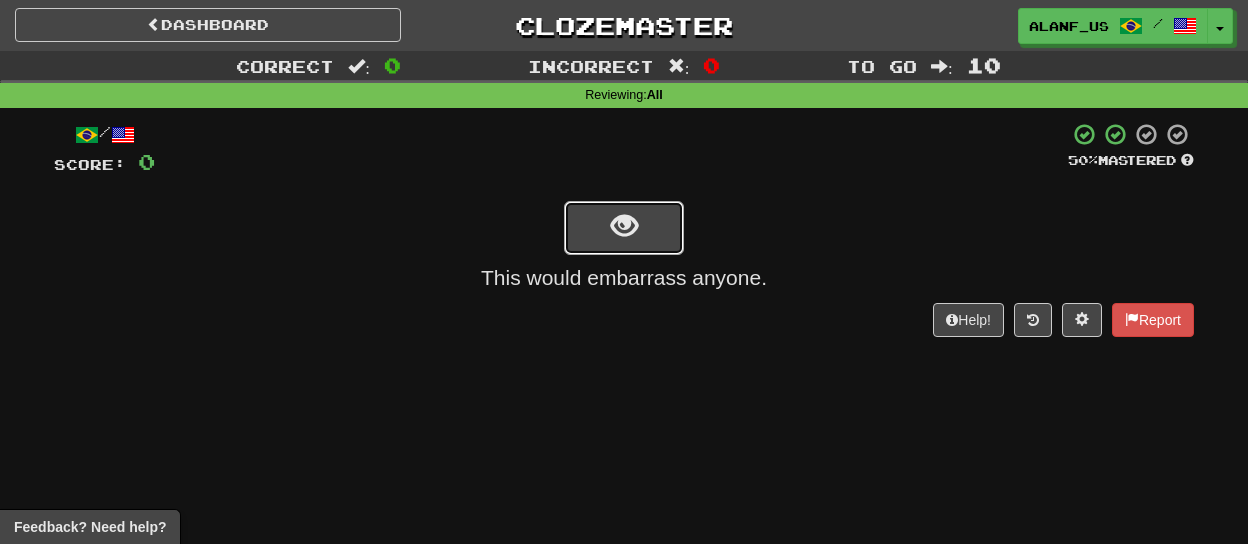 click at bounding box center (624, 228) 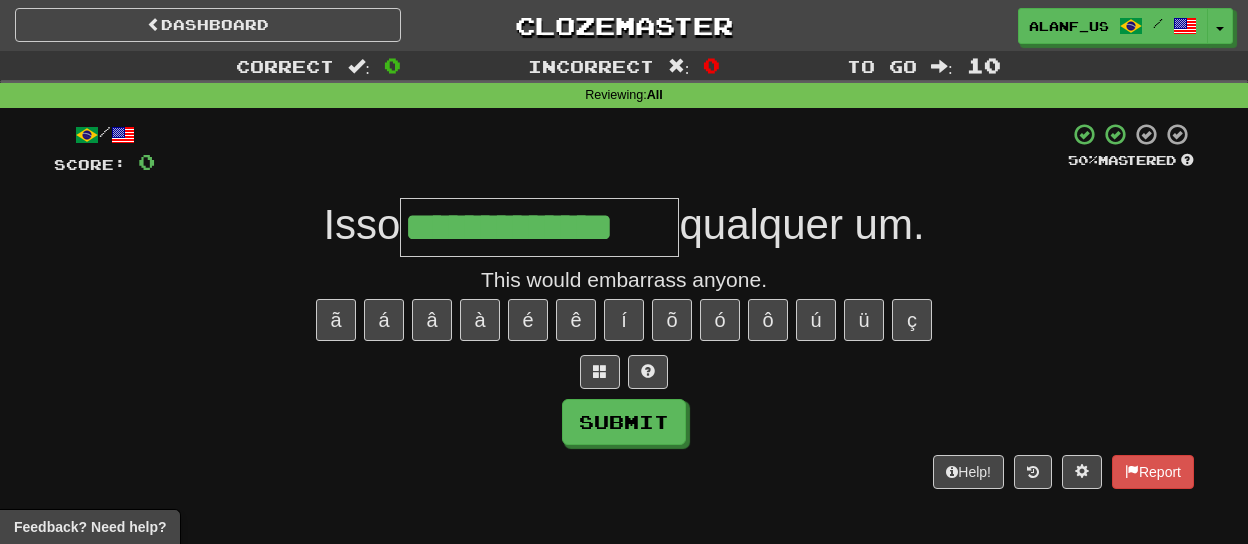 type on "**********" 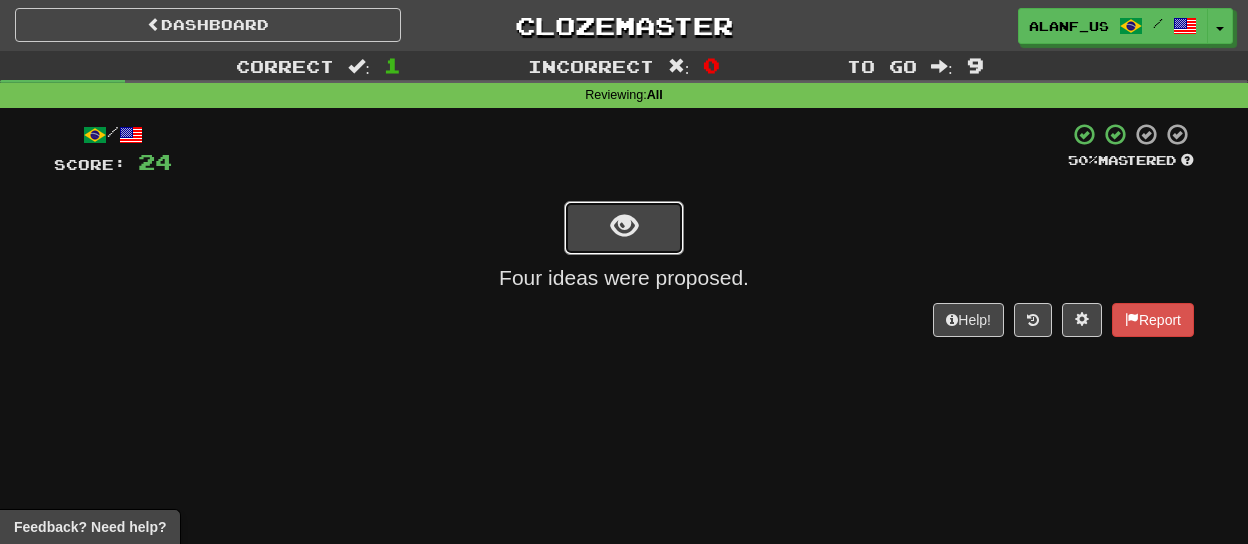 click at bounding box center (624, 228) 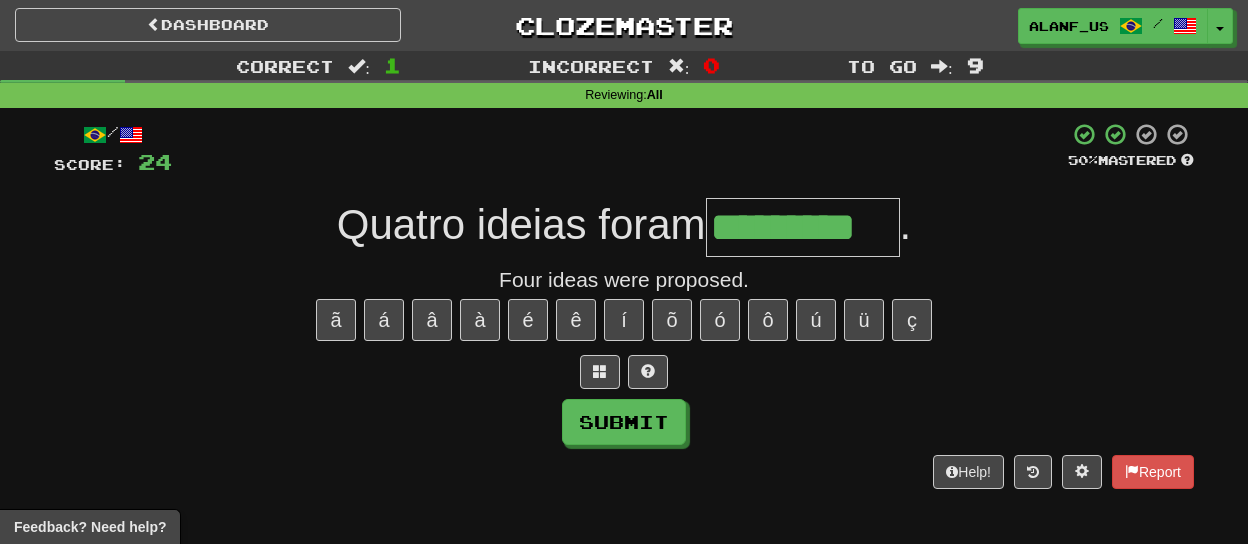 type on "*********" 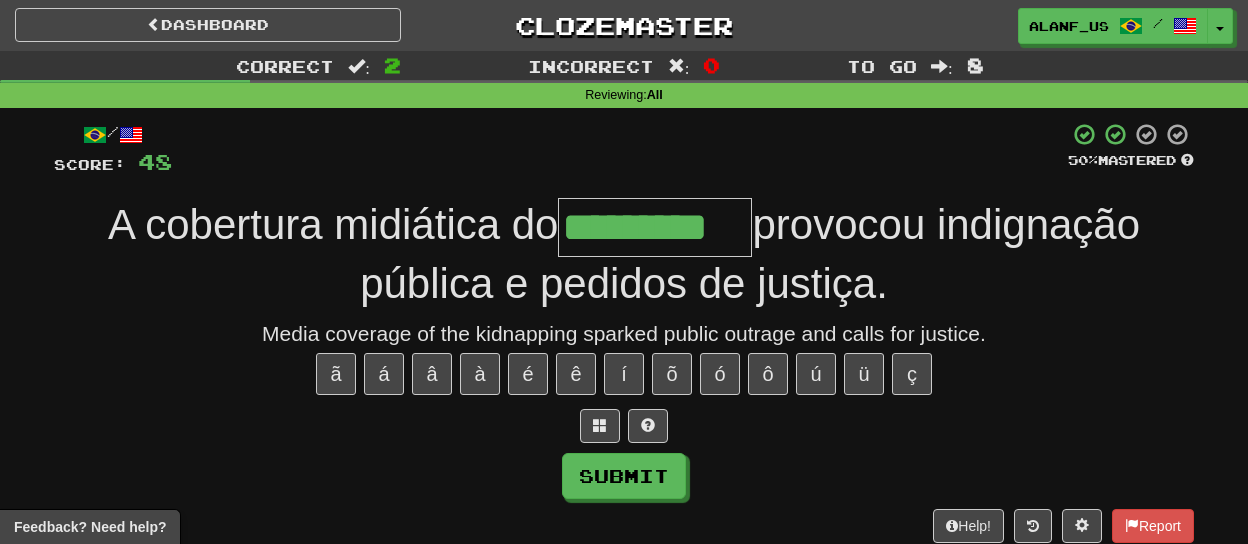 type on "*********" 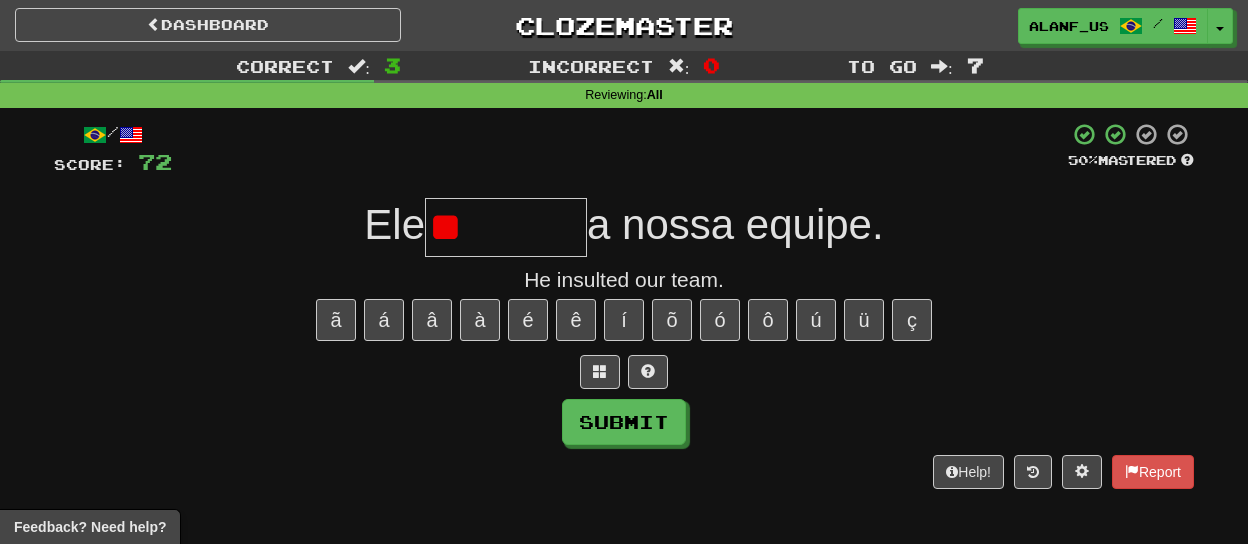 type on "*" 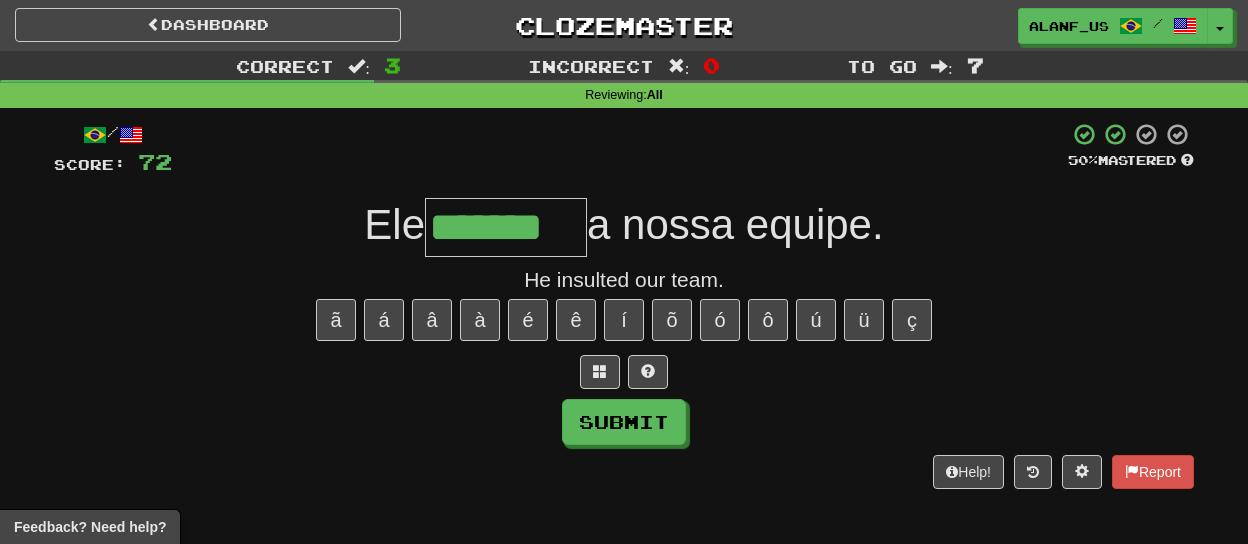 type on "*******" 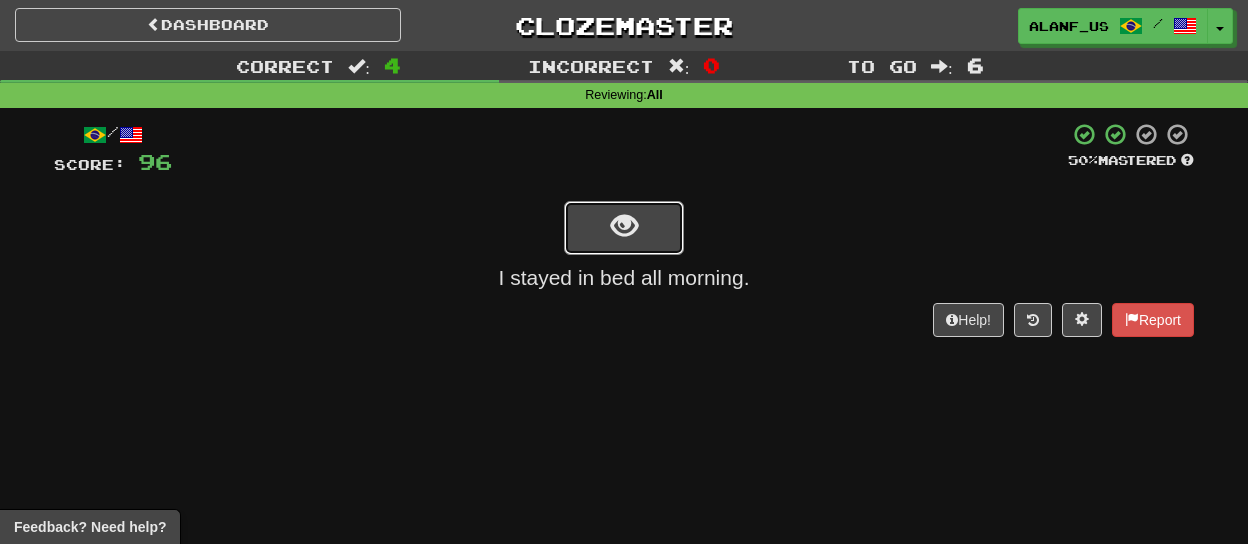 click at bounding box center (624, 228) 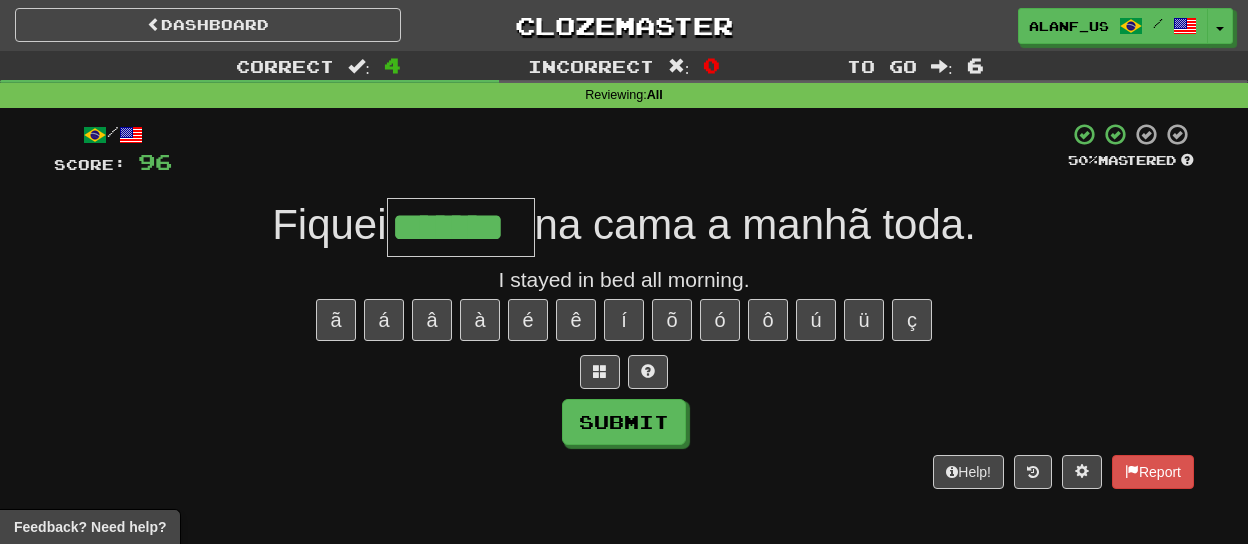 type on "*******" 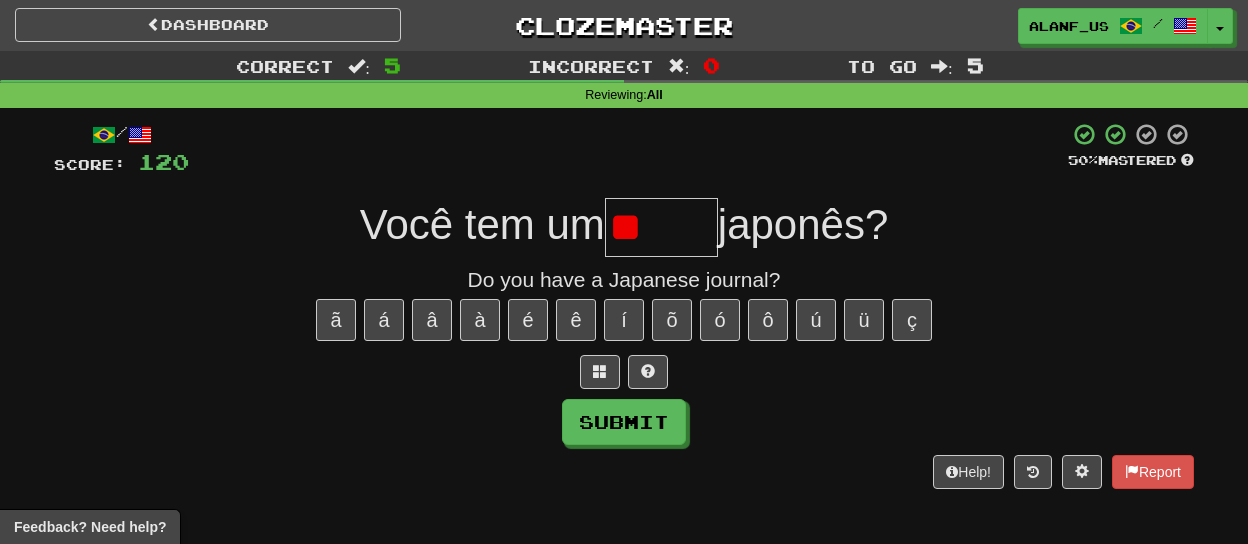 type on "*" 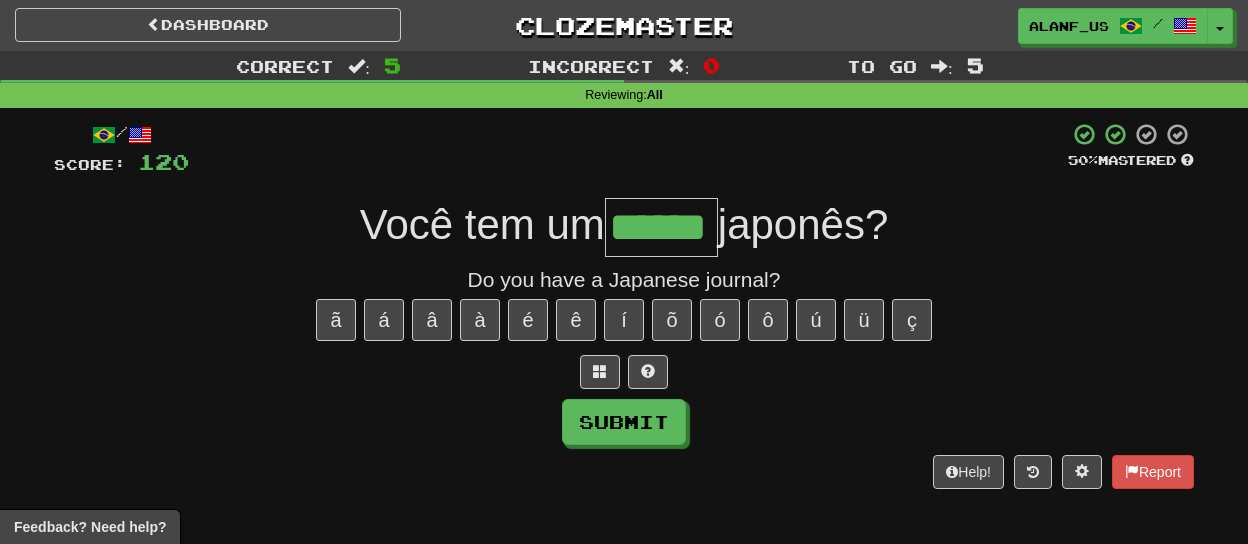 type on "******" 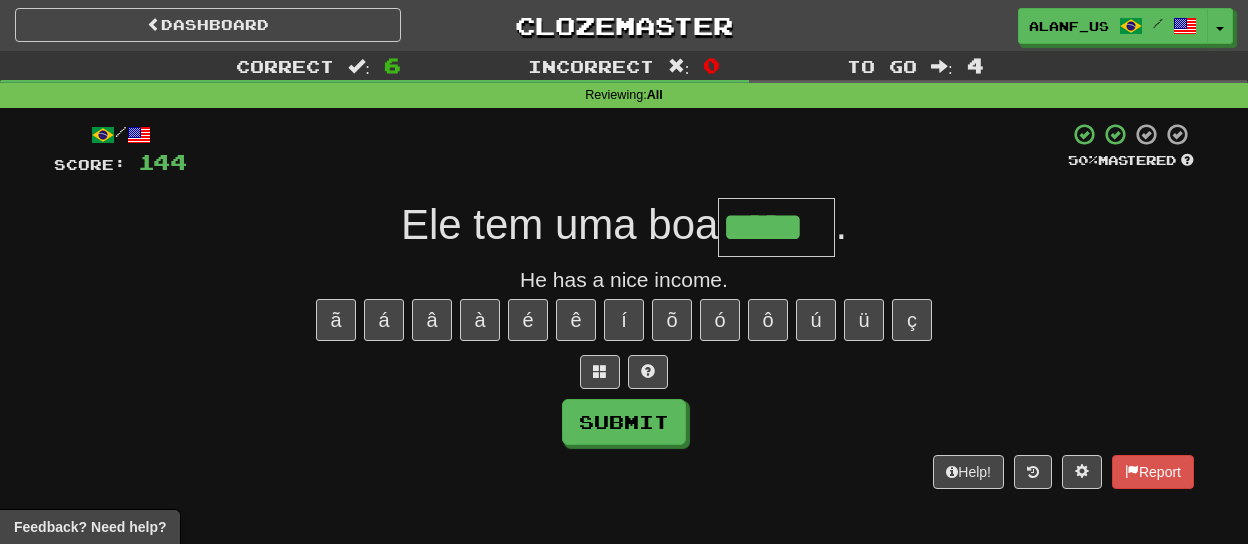 type on "*****" 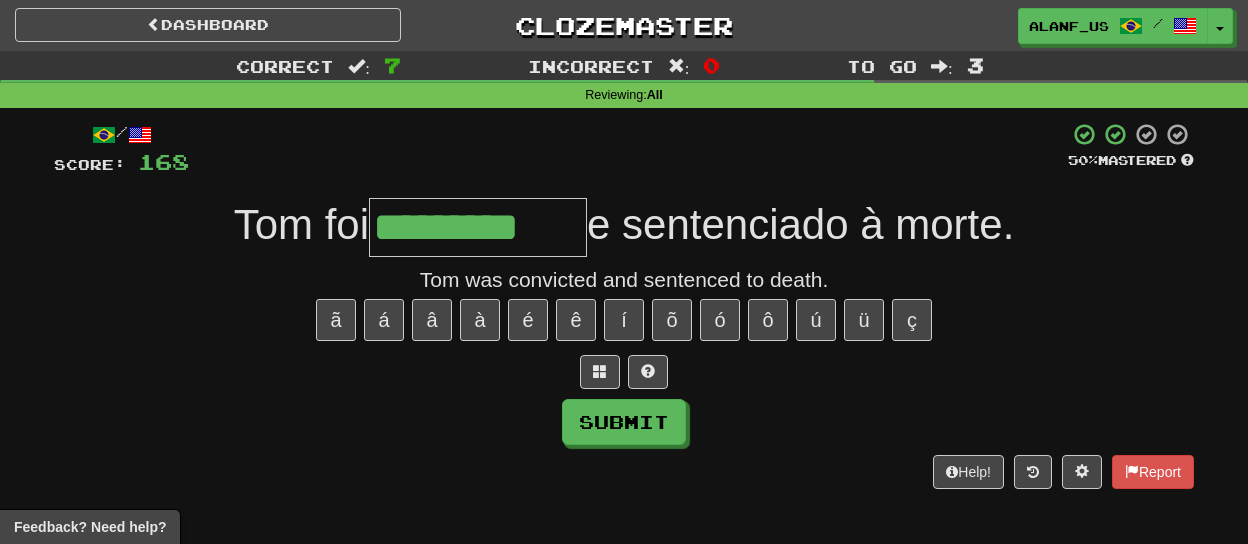 type on "*********" 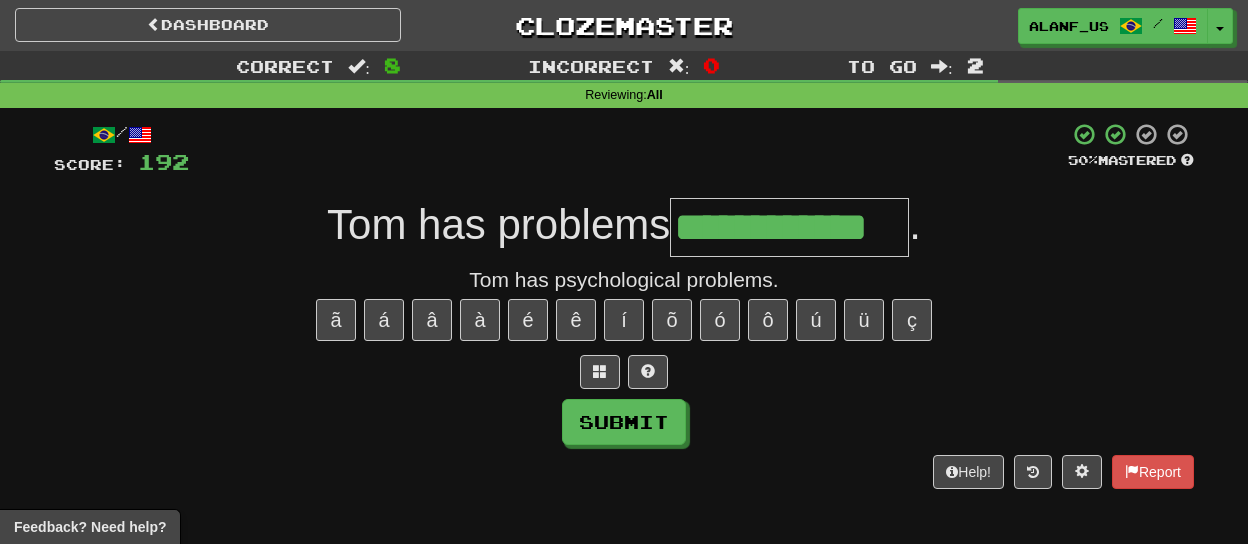 type on "**********" 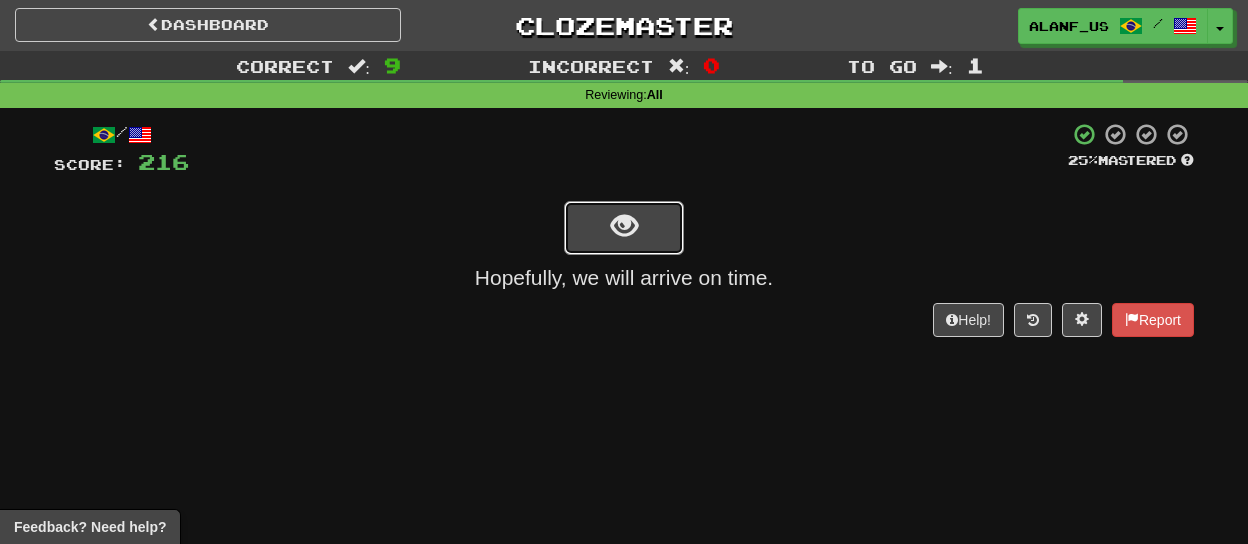 click at bounding box center [624, 228] 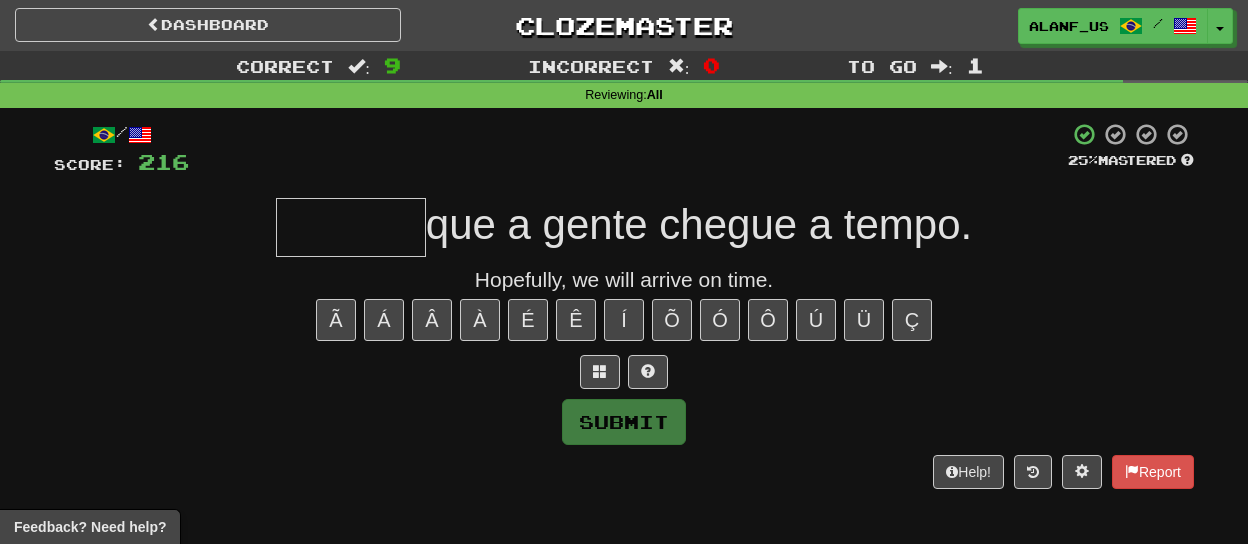 type on "*" 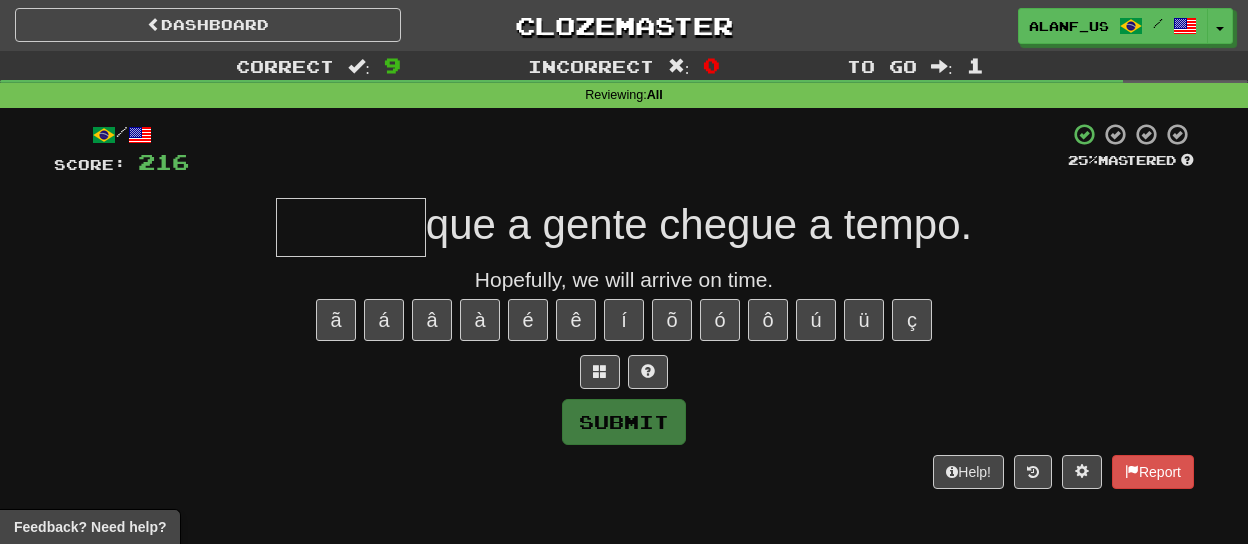 type on "******" 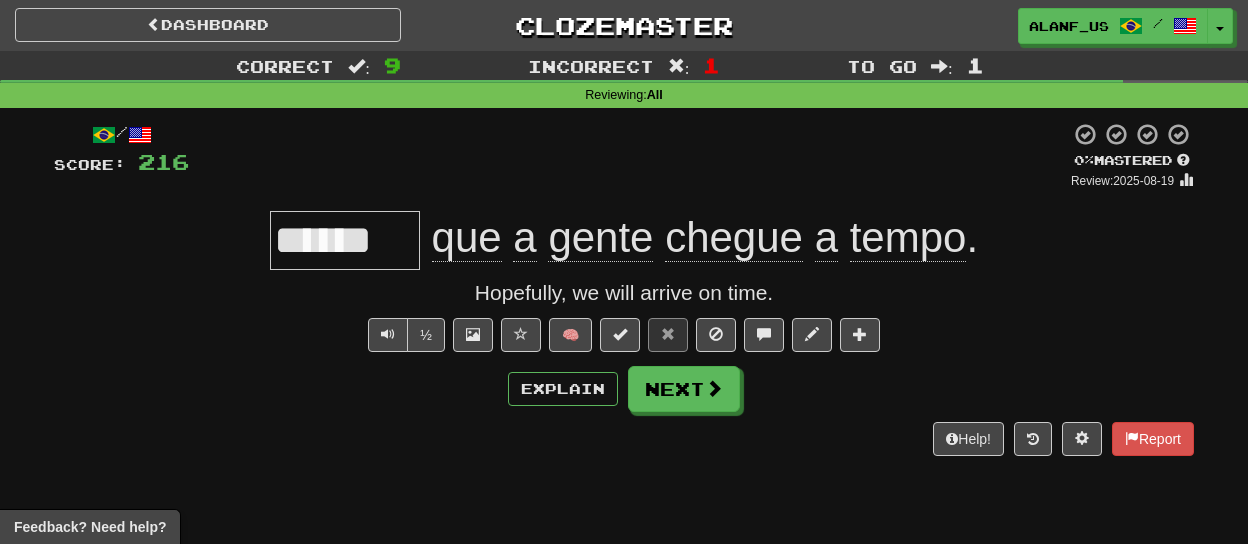 click on "******" at bounding box center (345, 240) 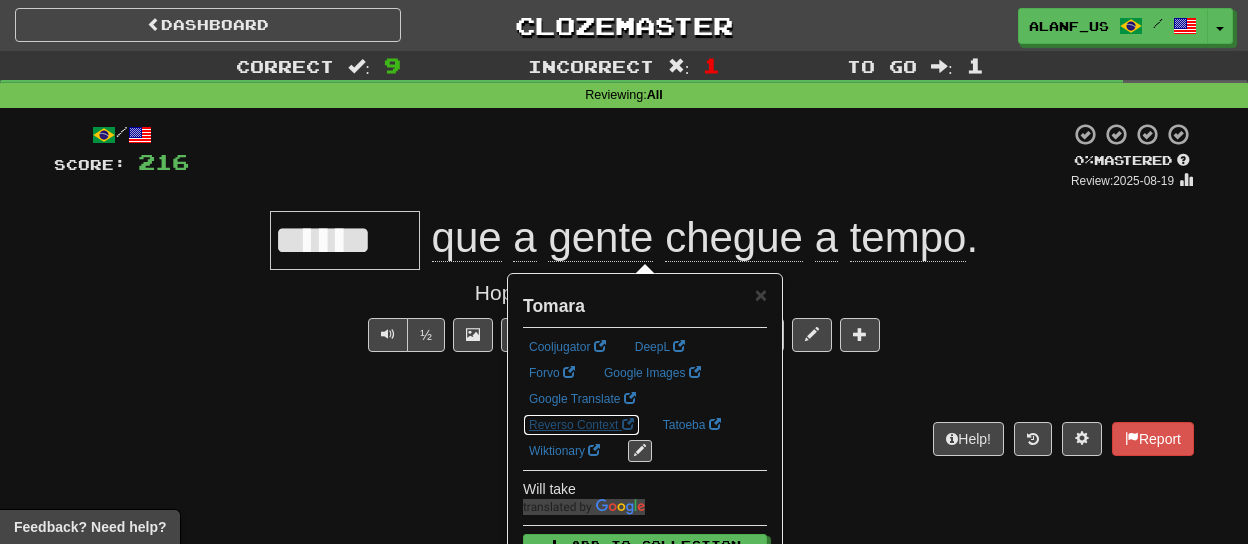 click on "Reverso Context" at bounding box center (581, 425) 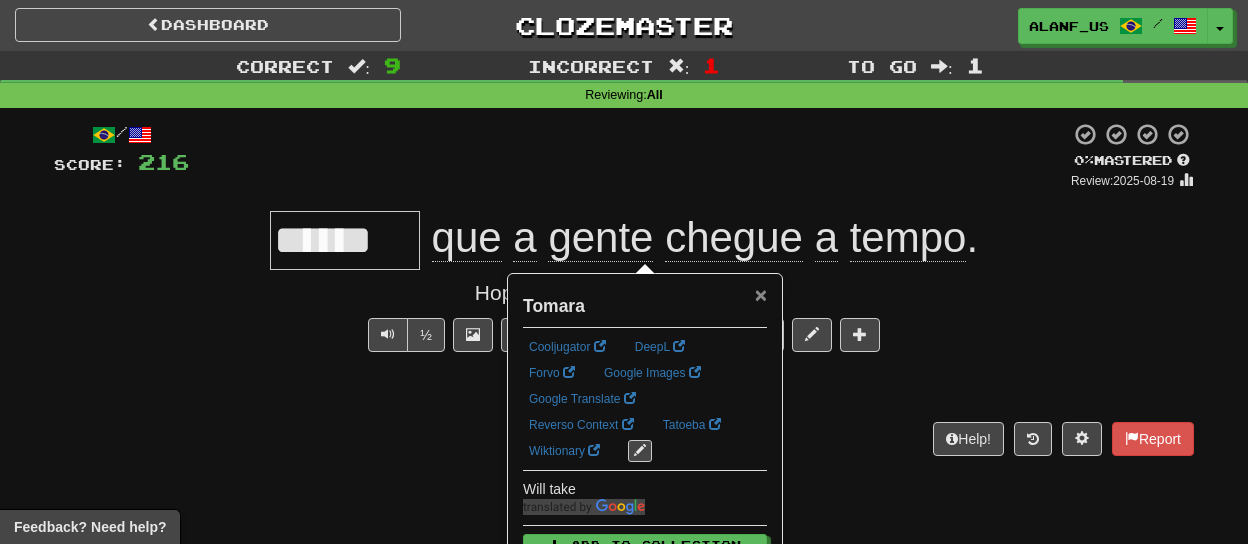 click on "×" at bounding box center (761, 294) 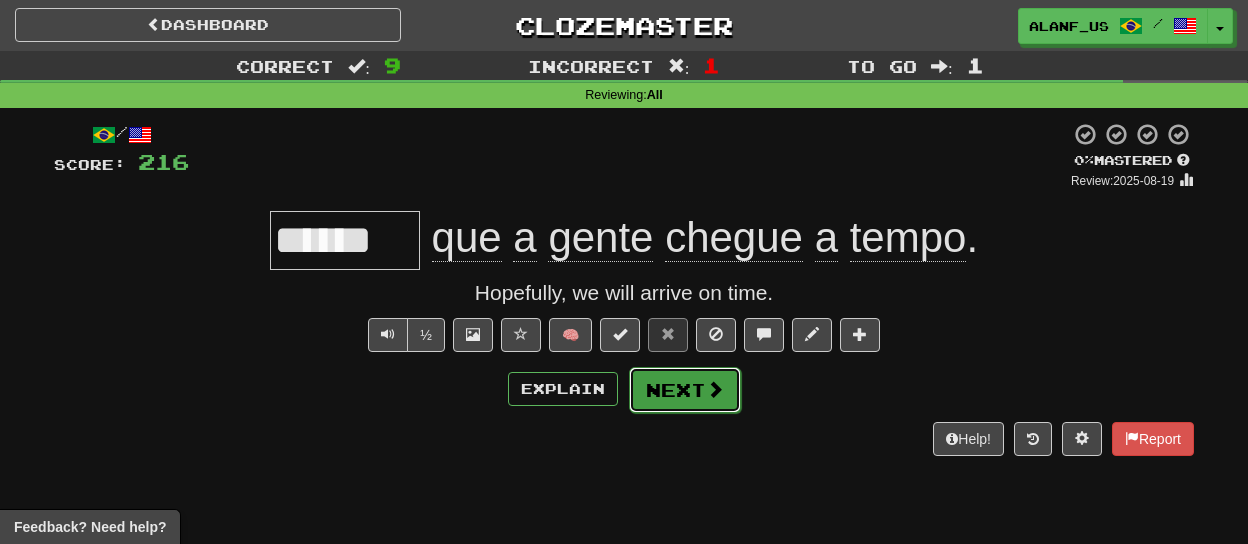 click on "Next" at bounding box center (685, 390) 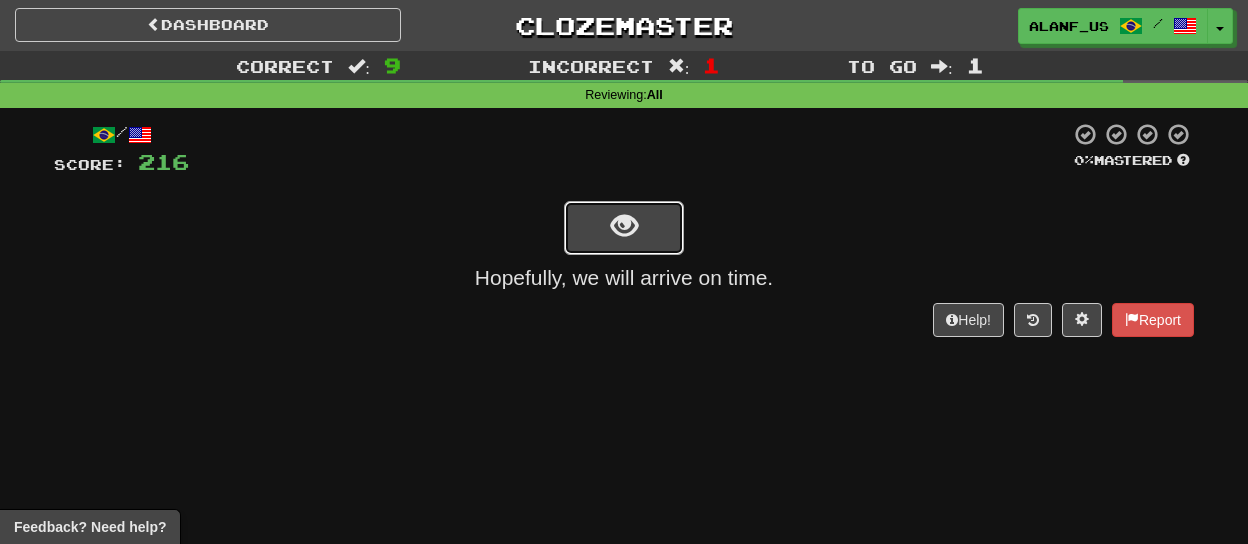 click at bounding box center [624, 226] 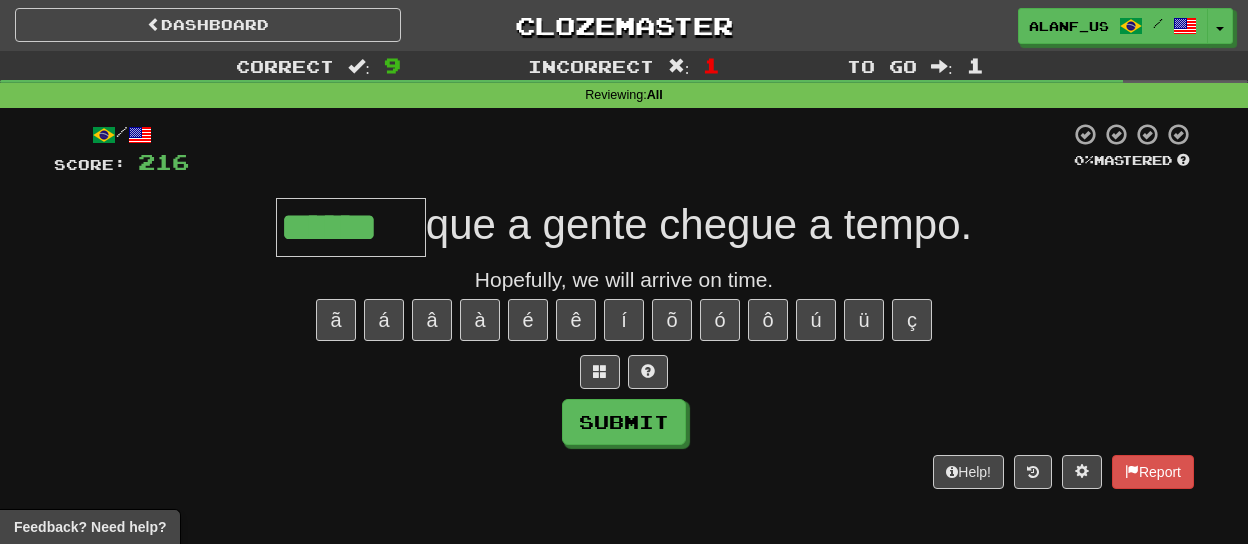 type on "******" 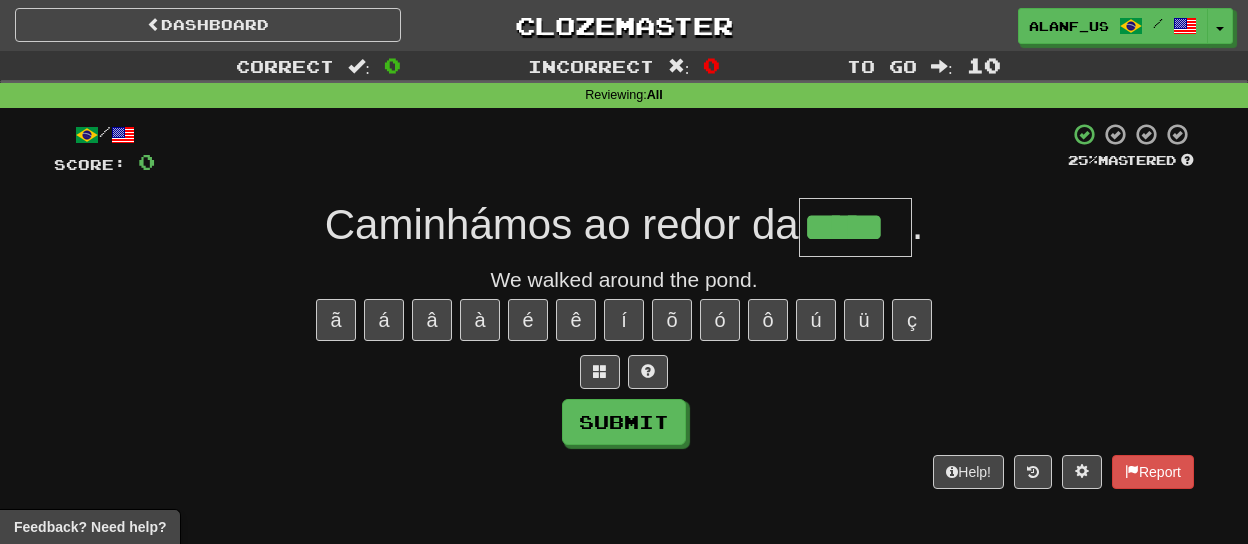 type on "*****" 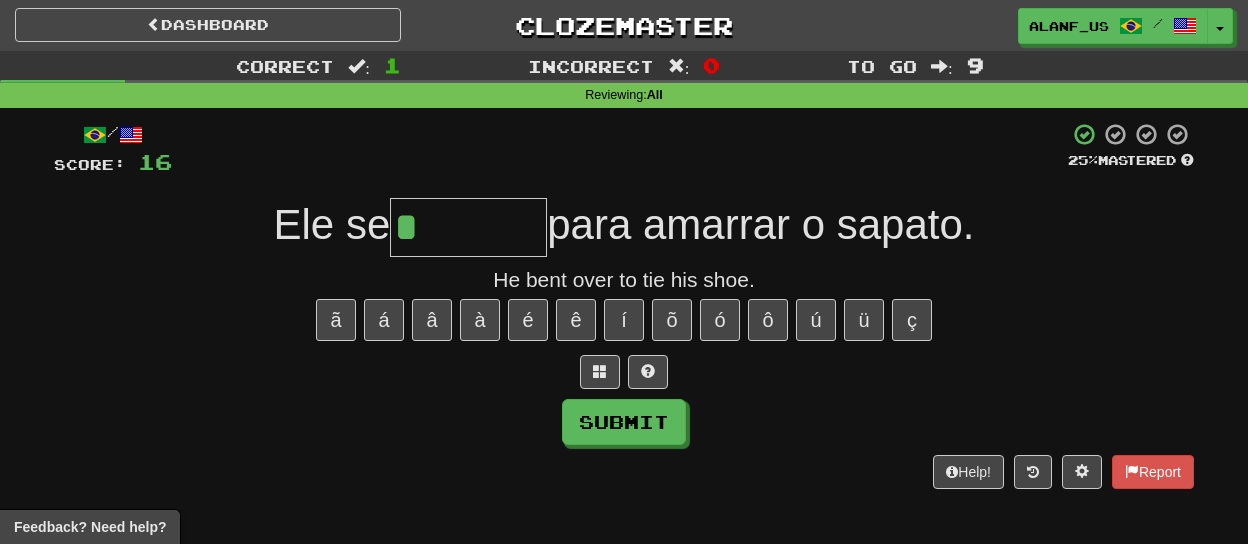 type on "*******" 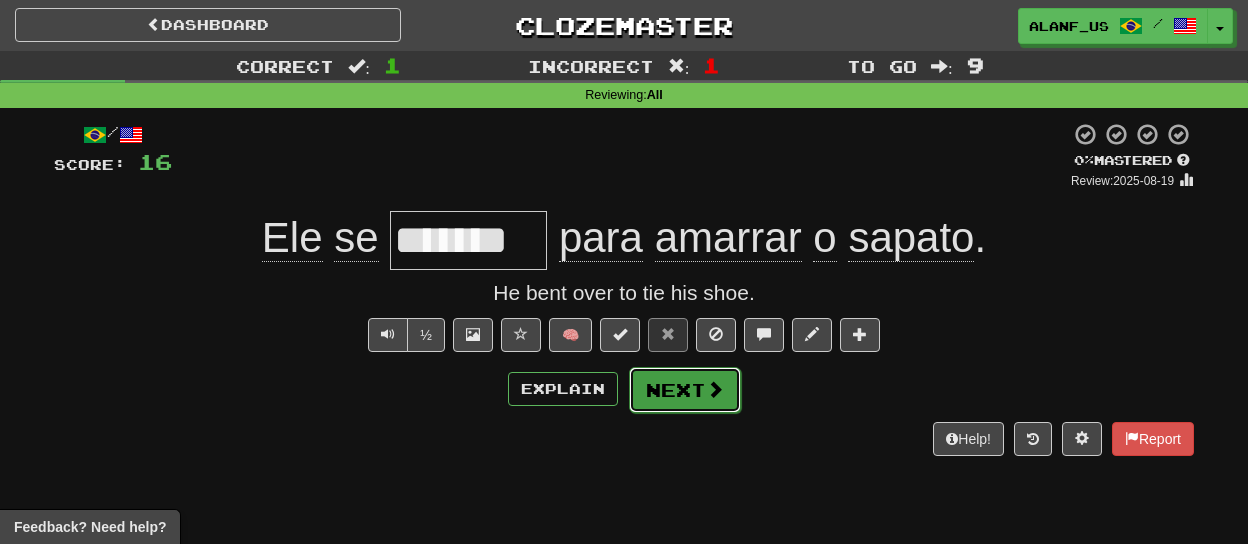click on "Next" at bounding box center [685, 390] 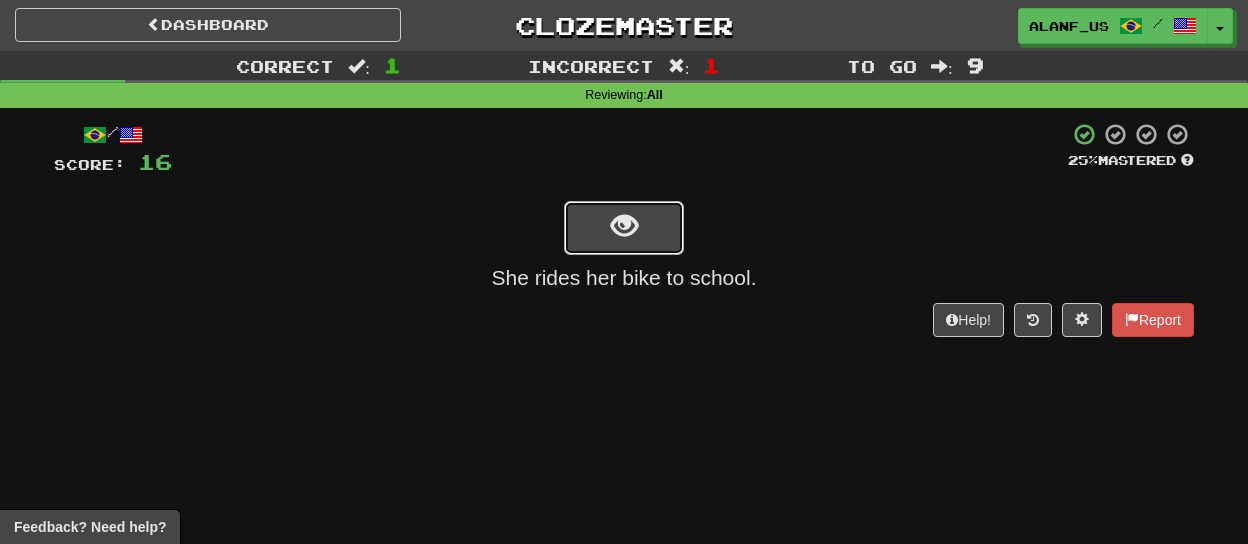 click at bounding box center [624, 226] 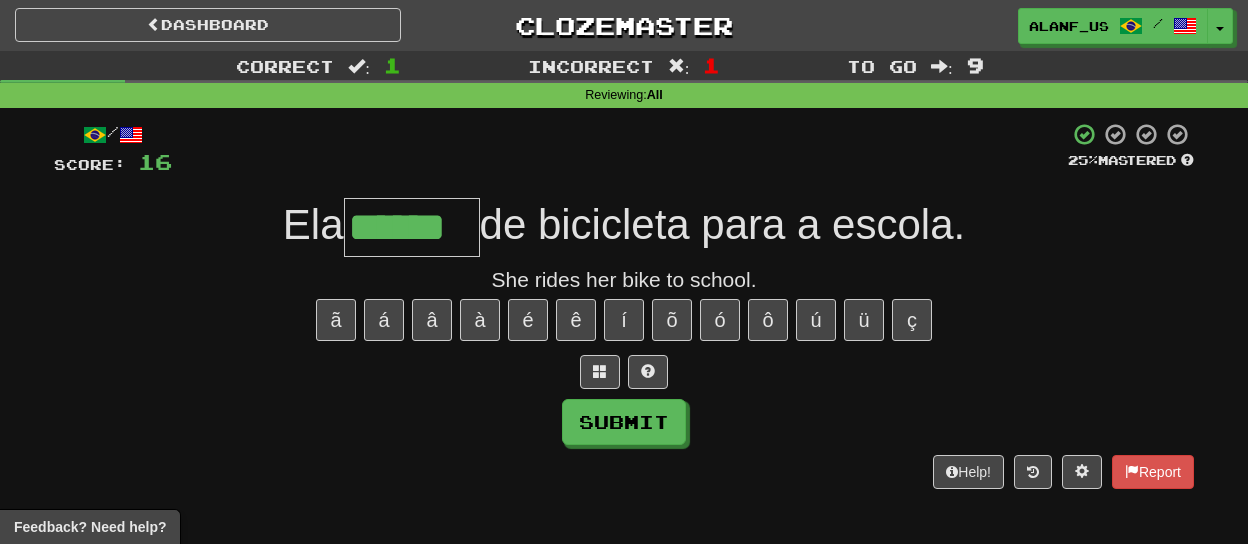 type on "******" 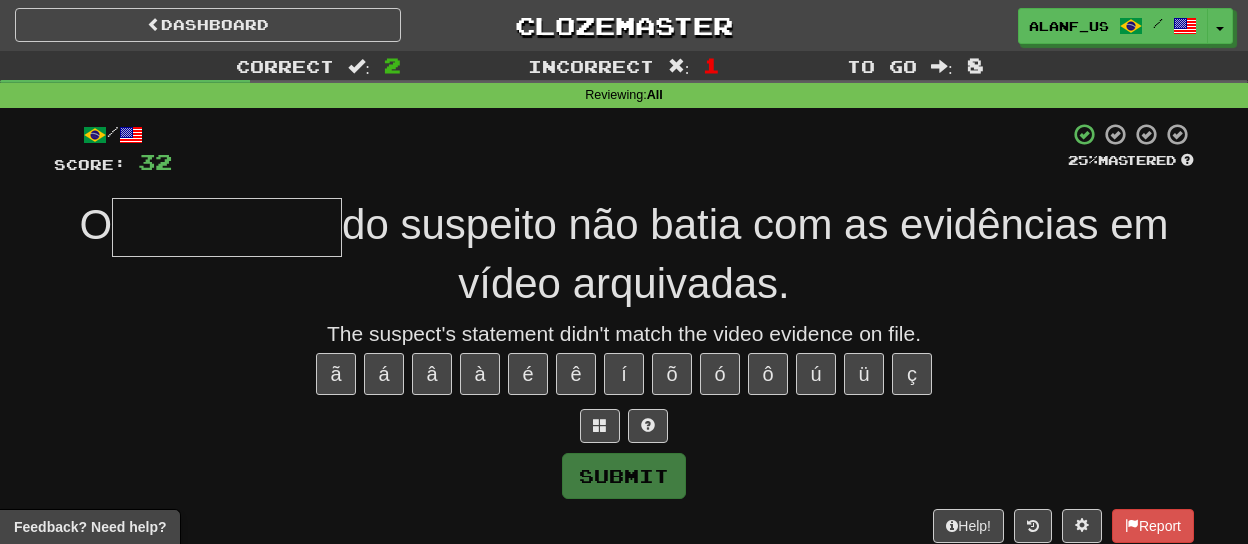 type on "*" 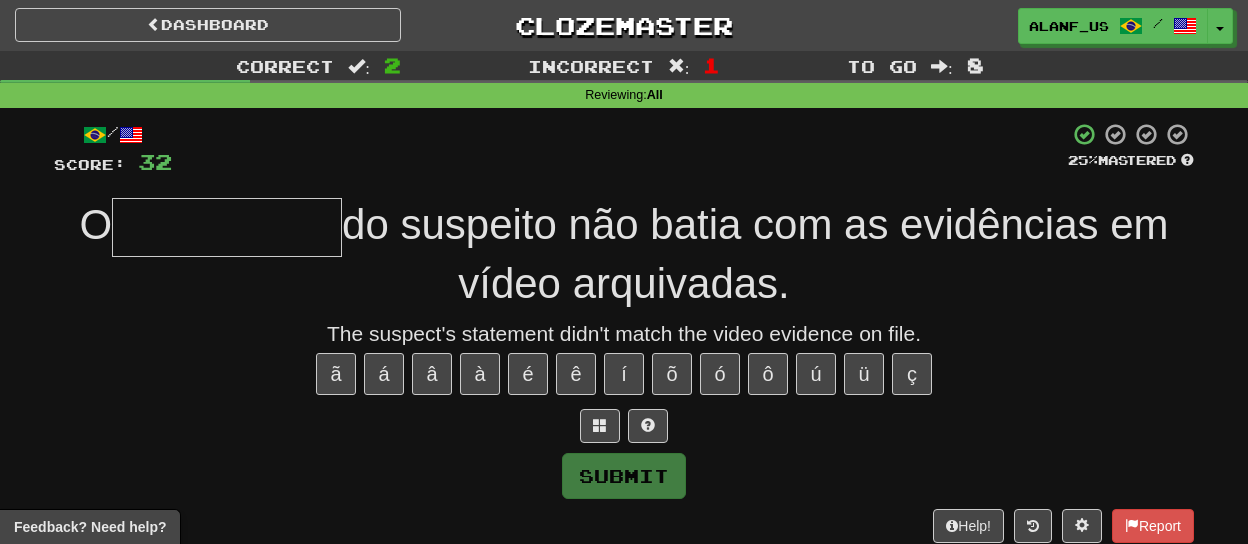 type on "**********" 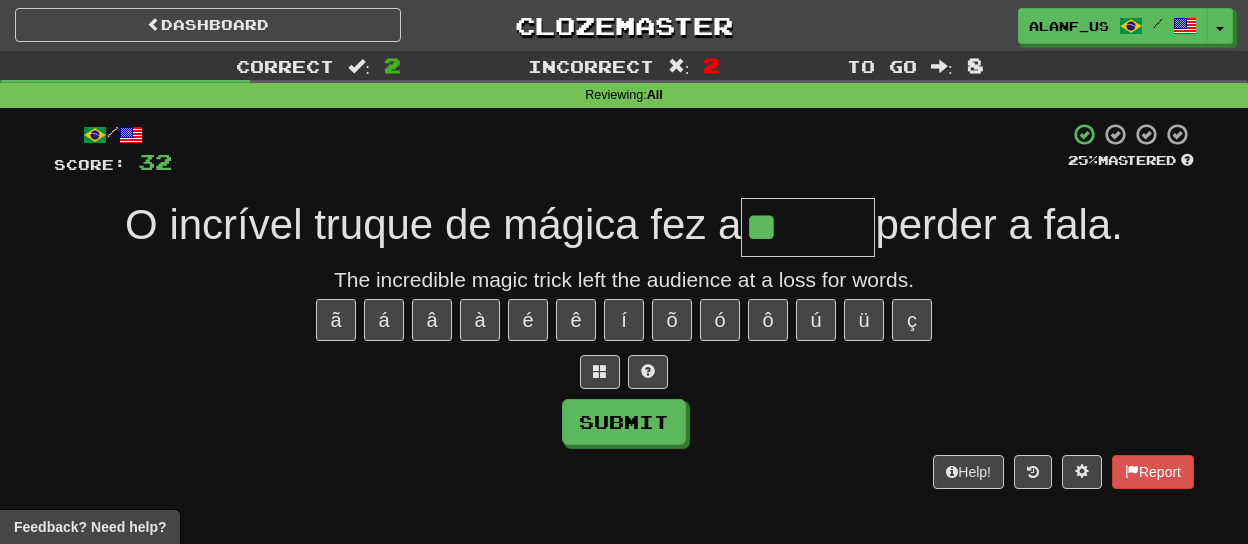 type on "*******" 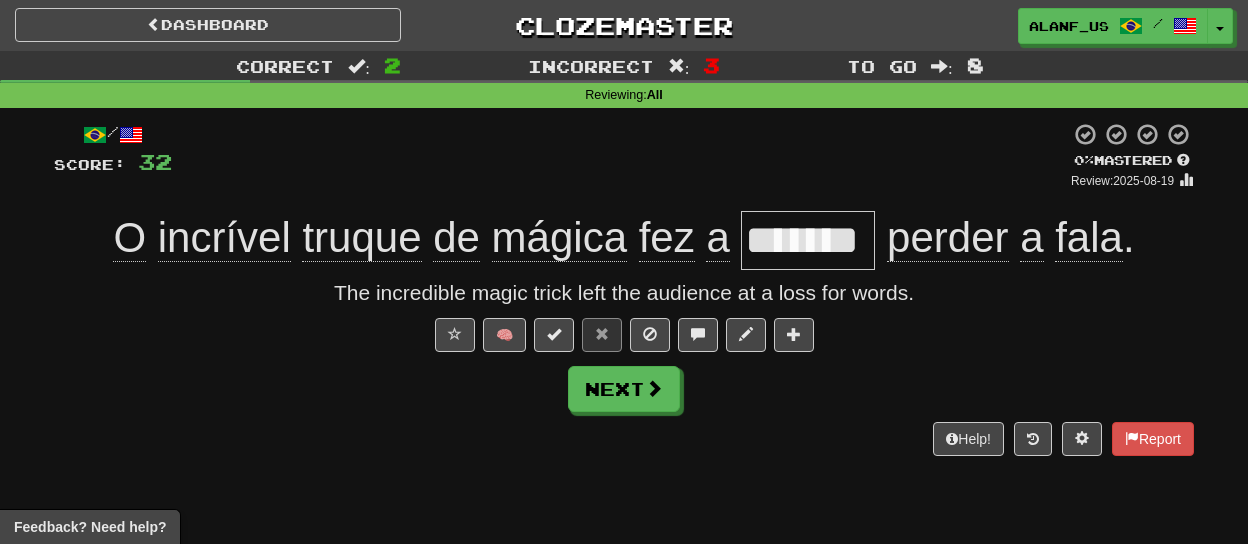 click on "*******" at bounding box center [808, 240] 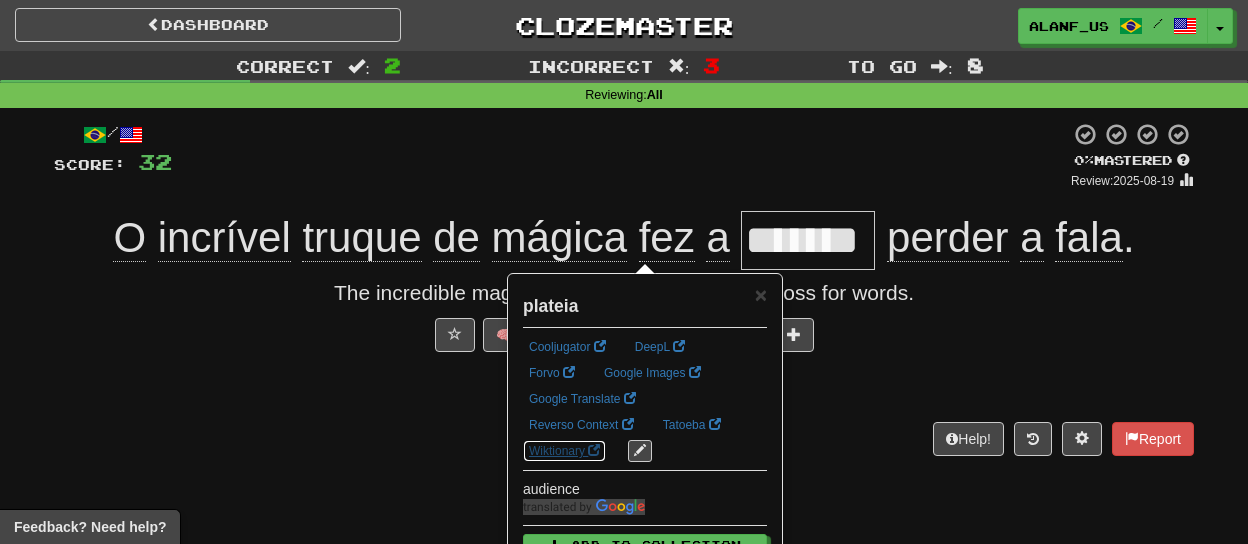click on "Wiktionary" at bounding box center (564, 451) 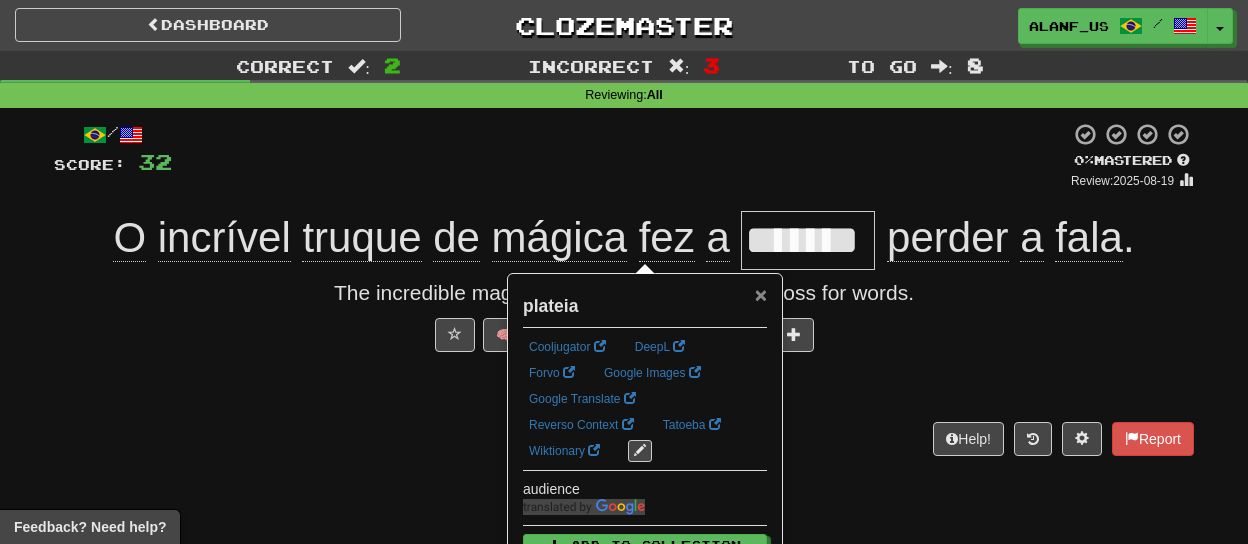 click on "×" at bounding box center [761, 294] 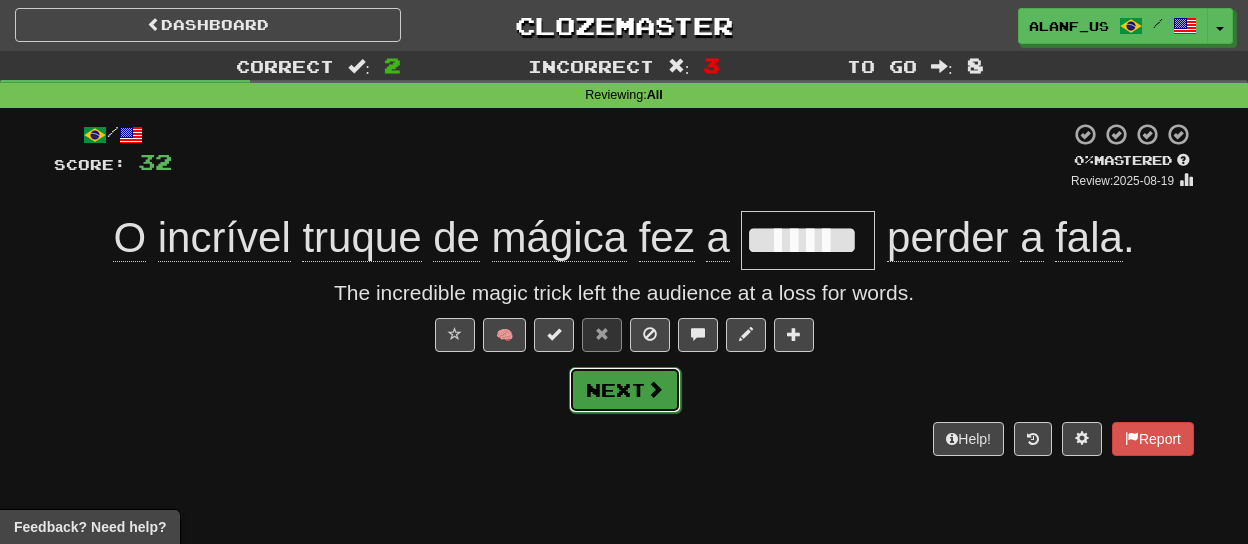 click on "Next" at bounding box center (625, 390) 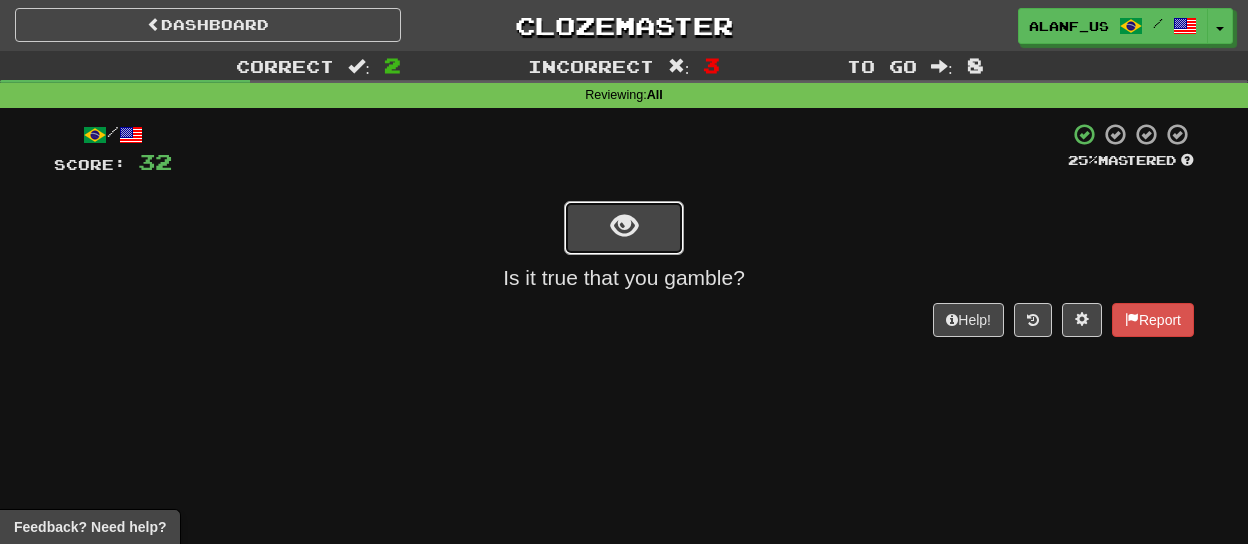 click at bounding box center [624, 228] 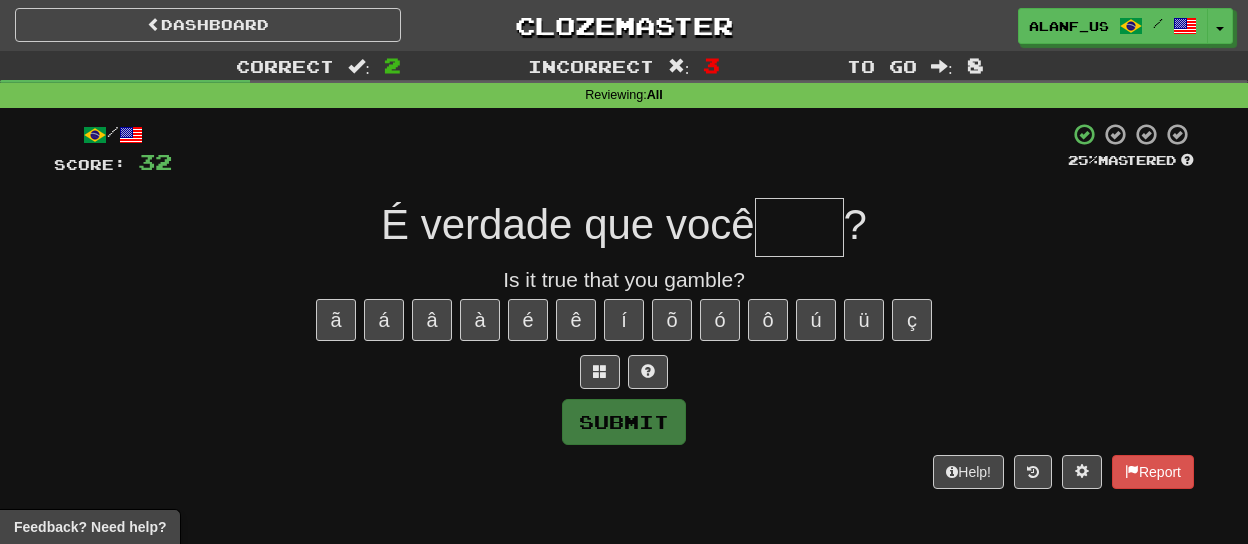 type on "*" 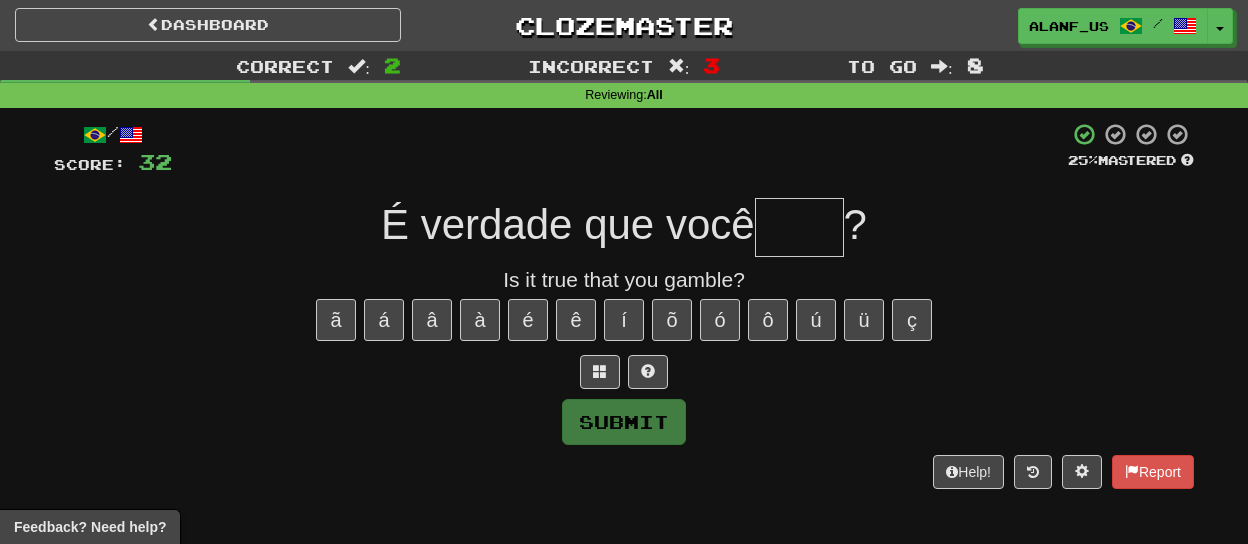 type on "*" 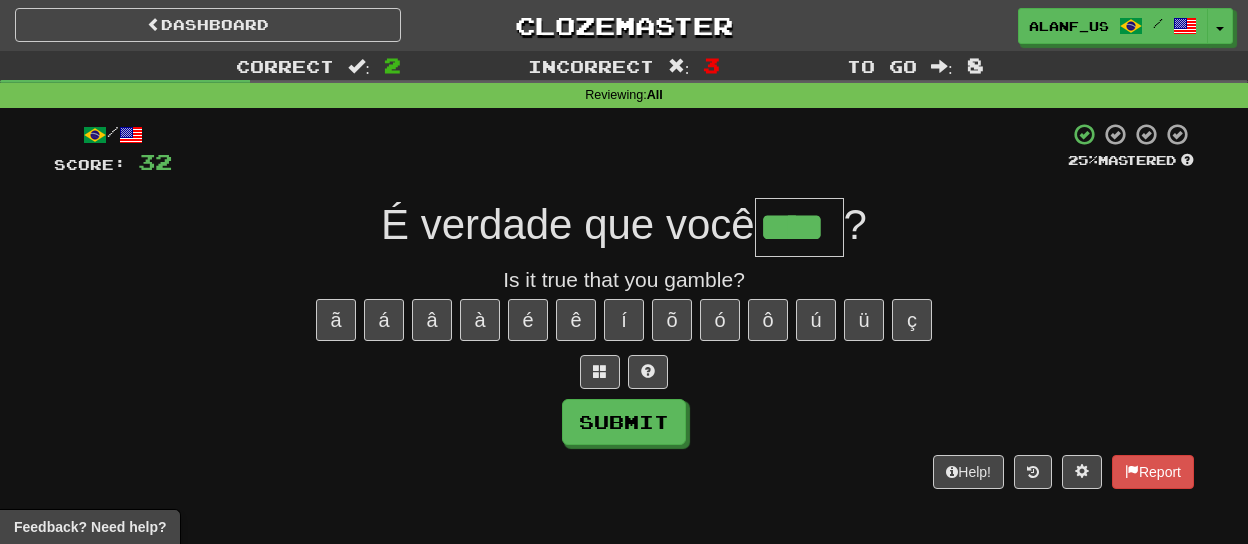 type on "****" 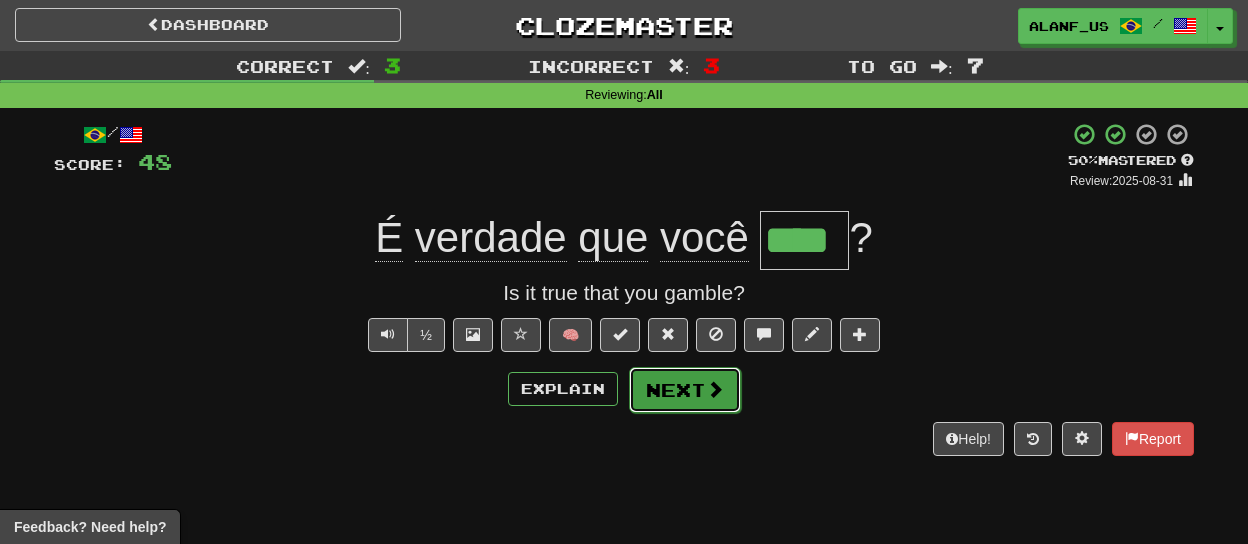 click on "Next" at bounding box center (685, 390) 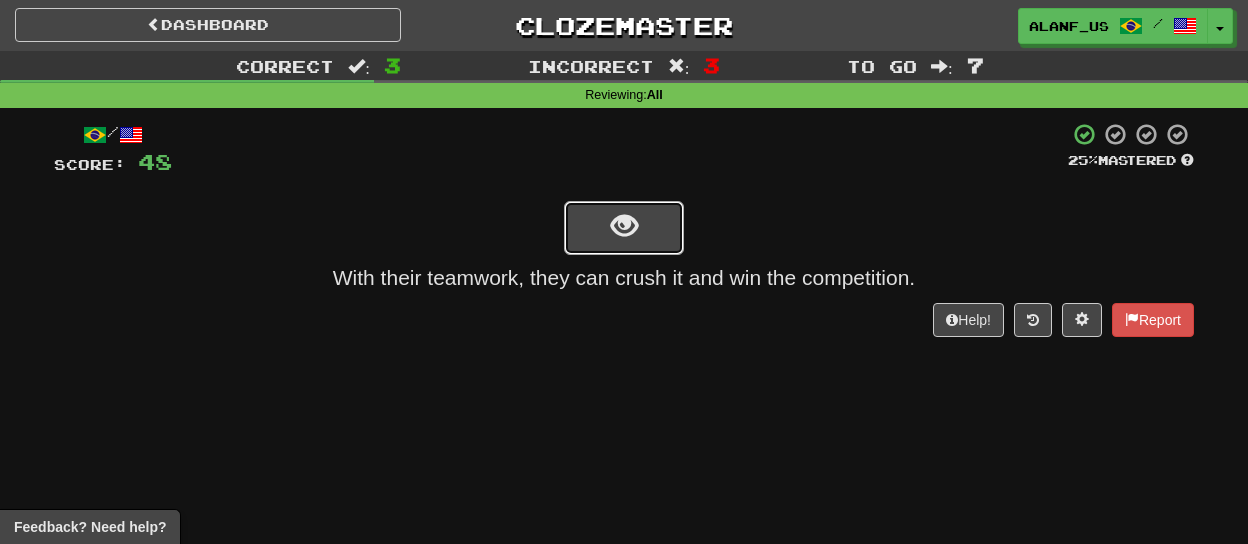 click at bounding box center (624, 226) 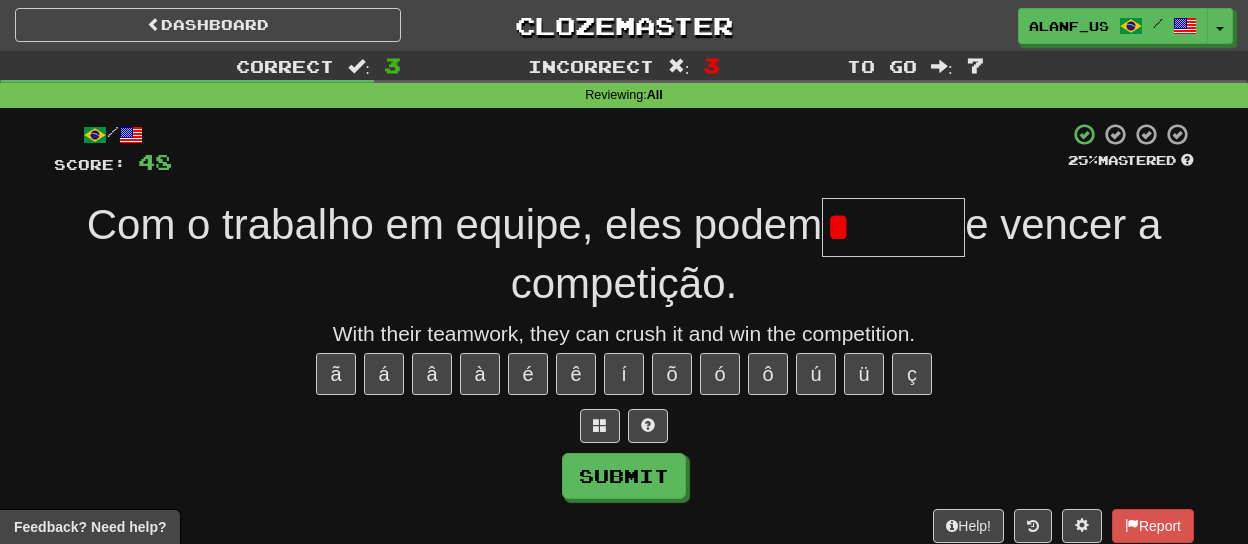 type on "*******" 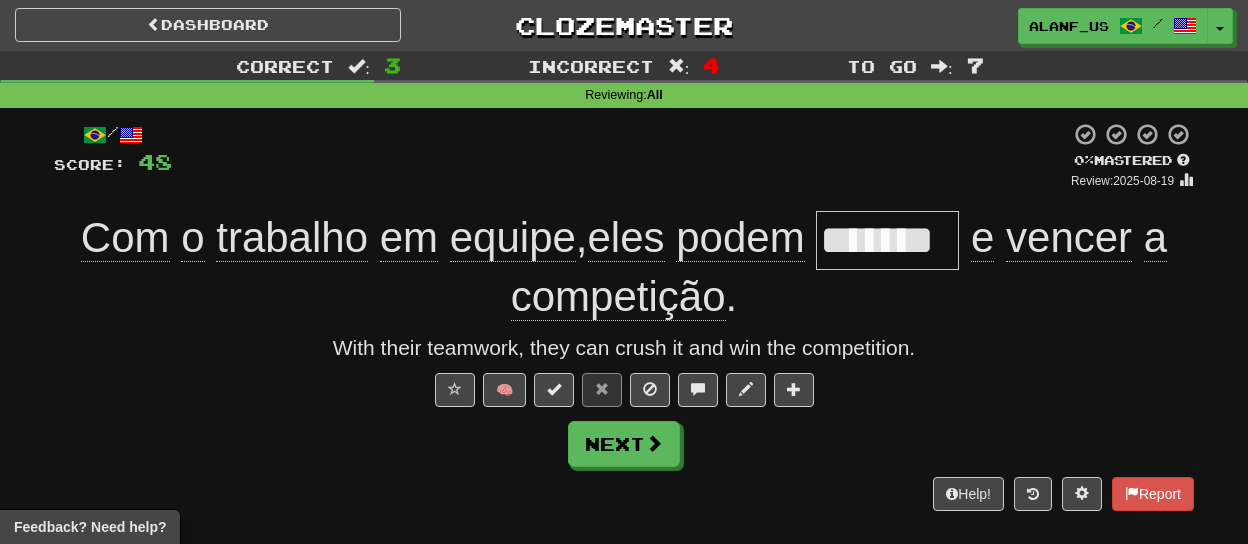 click on "*******" at bounding box center (887, 240) 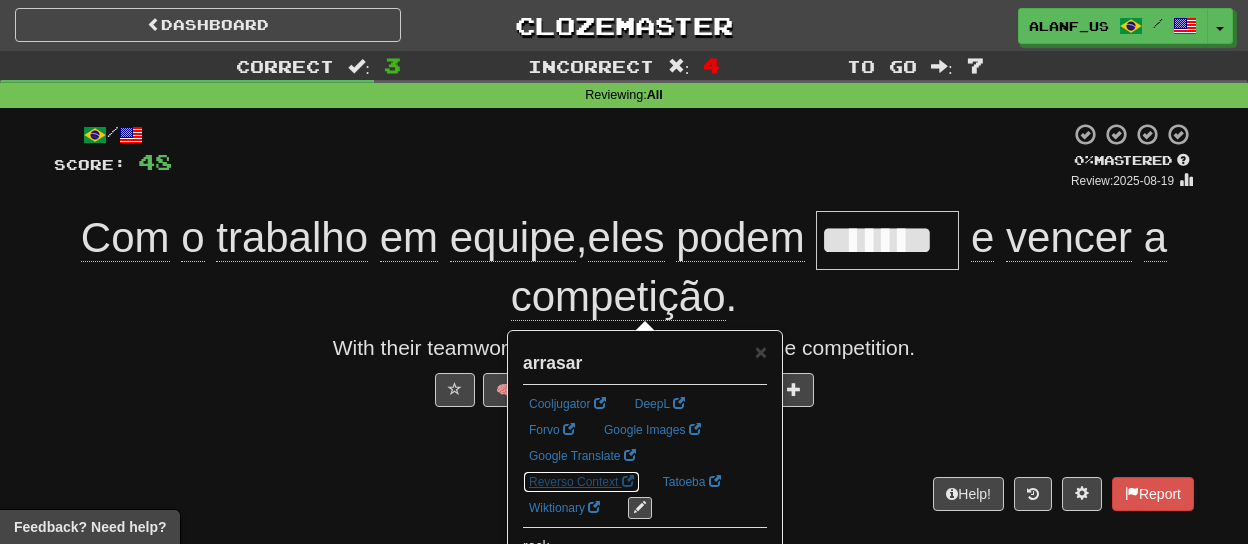 click on "Reverso Context" at bounding box center [581, 482] 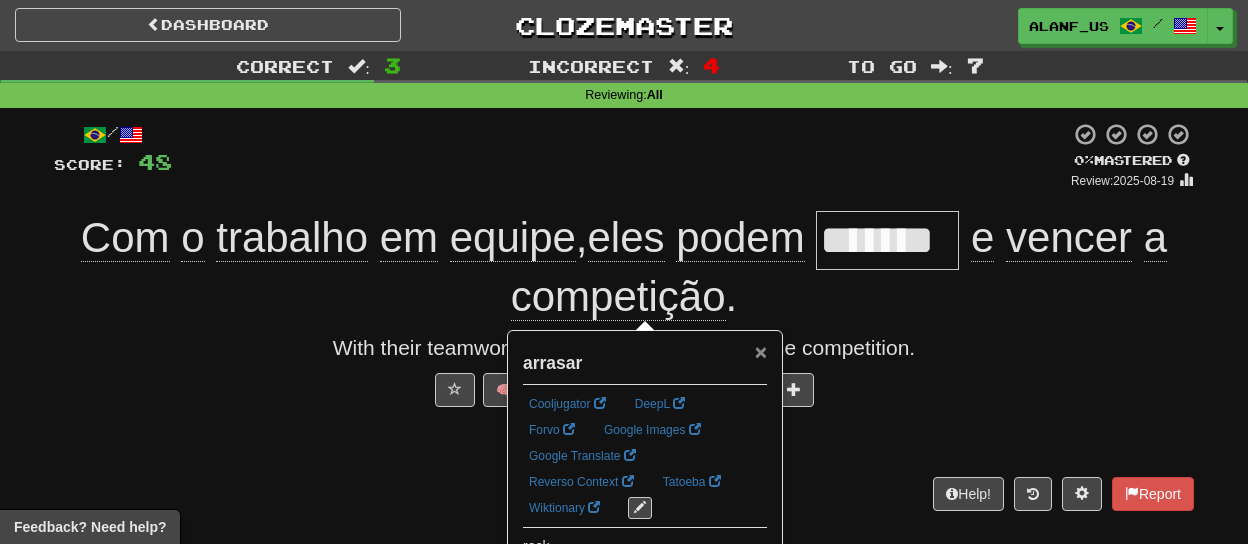 click on "×" at bounding box center (761, 351) 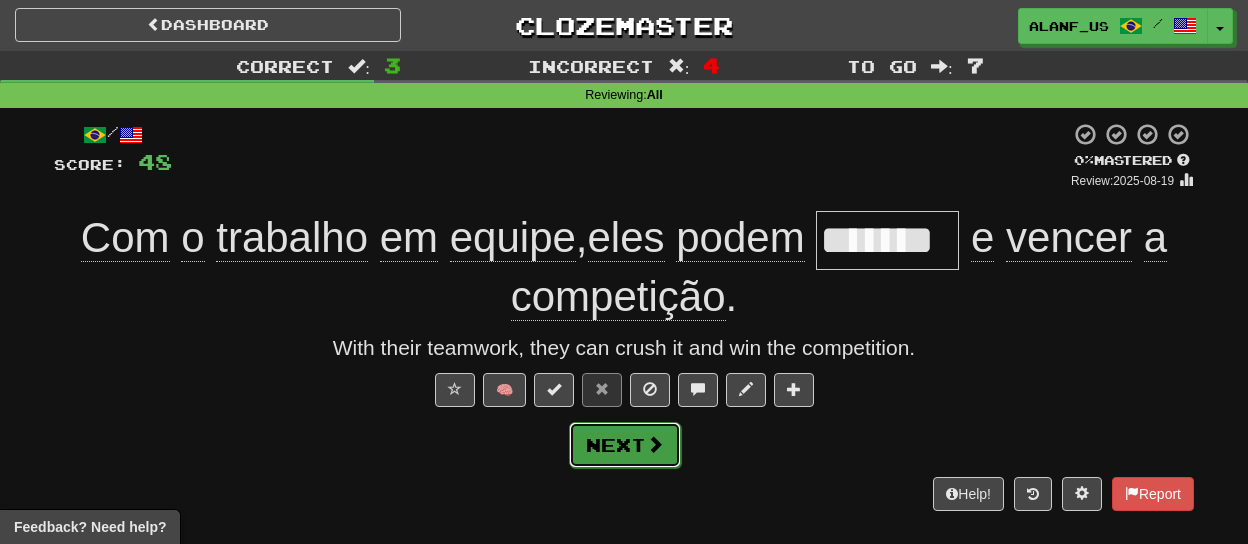 click on "Next" at bounding box center [625, 445] 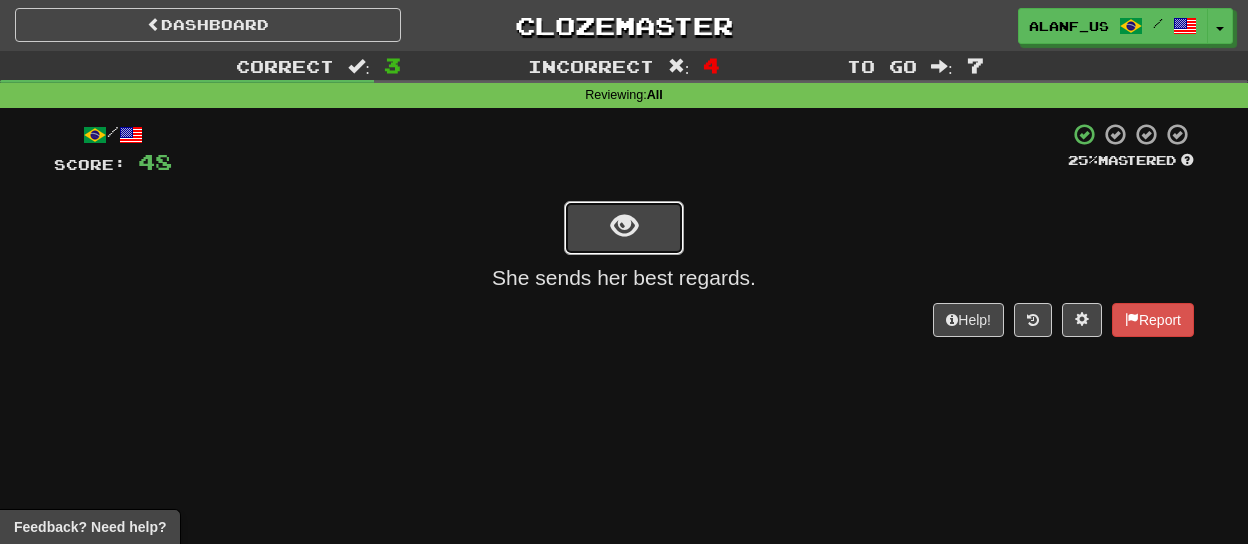 click at bounding box center [624, 228] 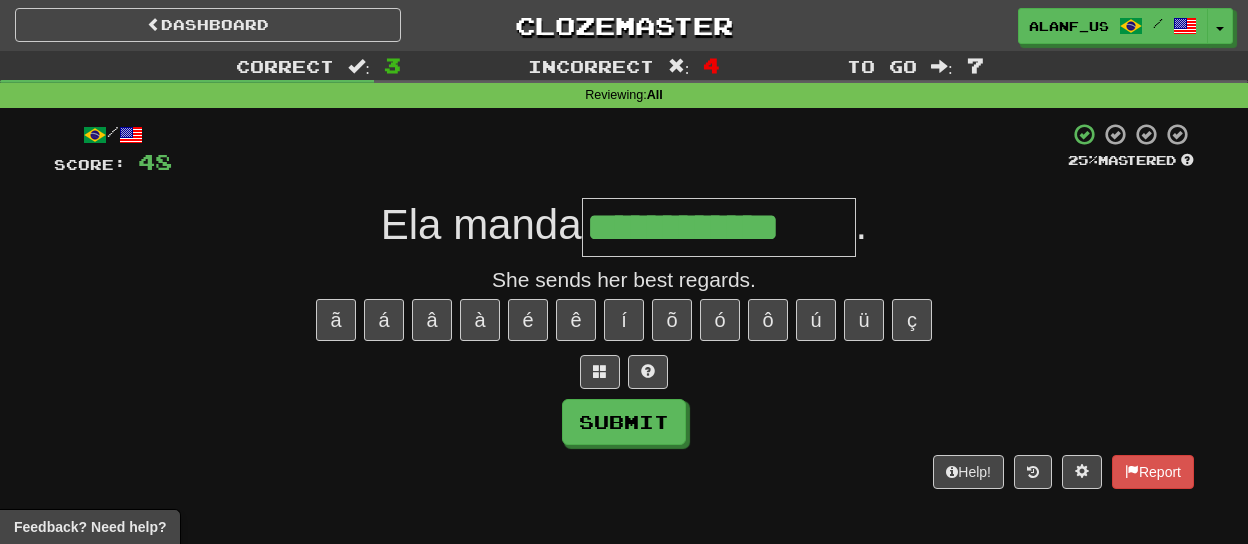 type on "**********" 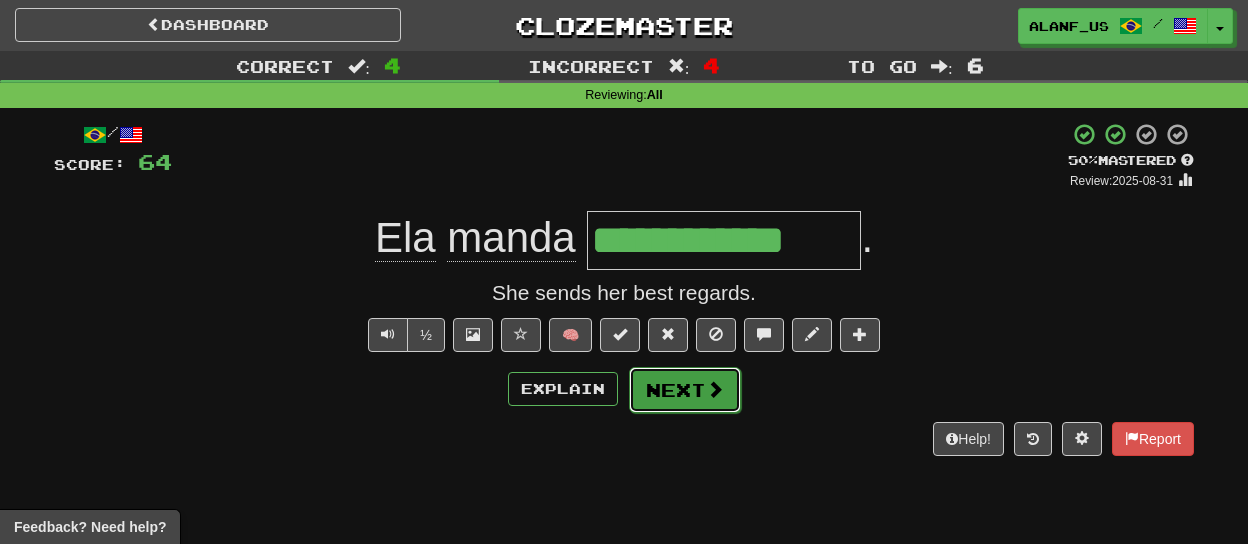 click on "Next" at bounding box center (685, 390) 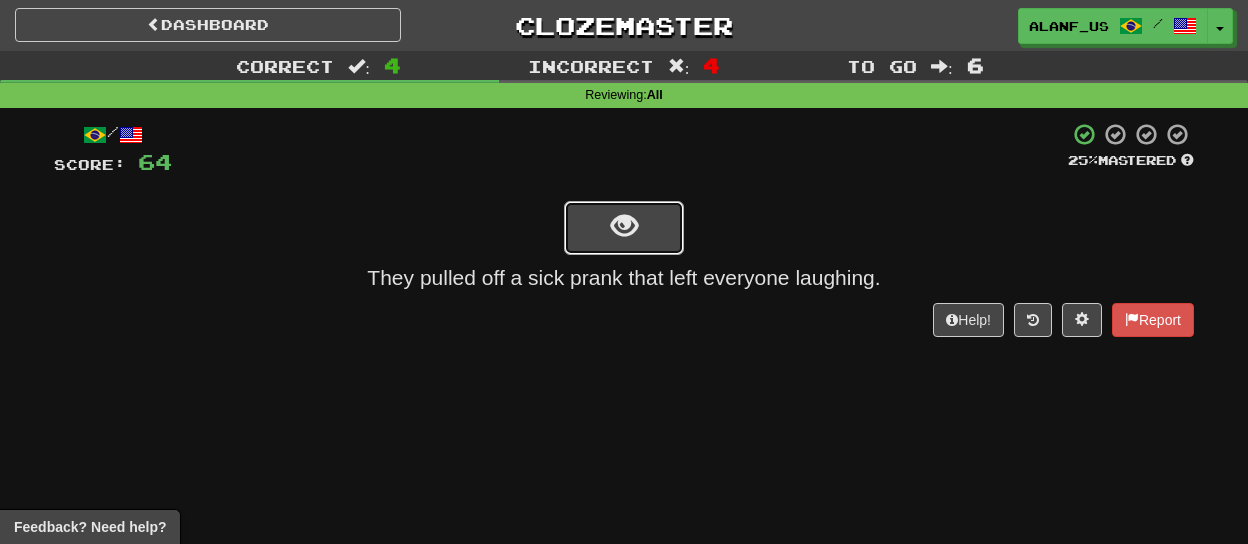 click at bounding box center (624, 228) 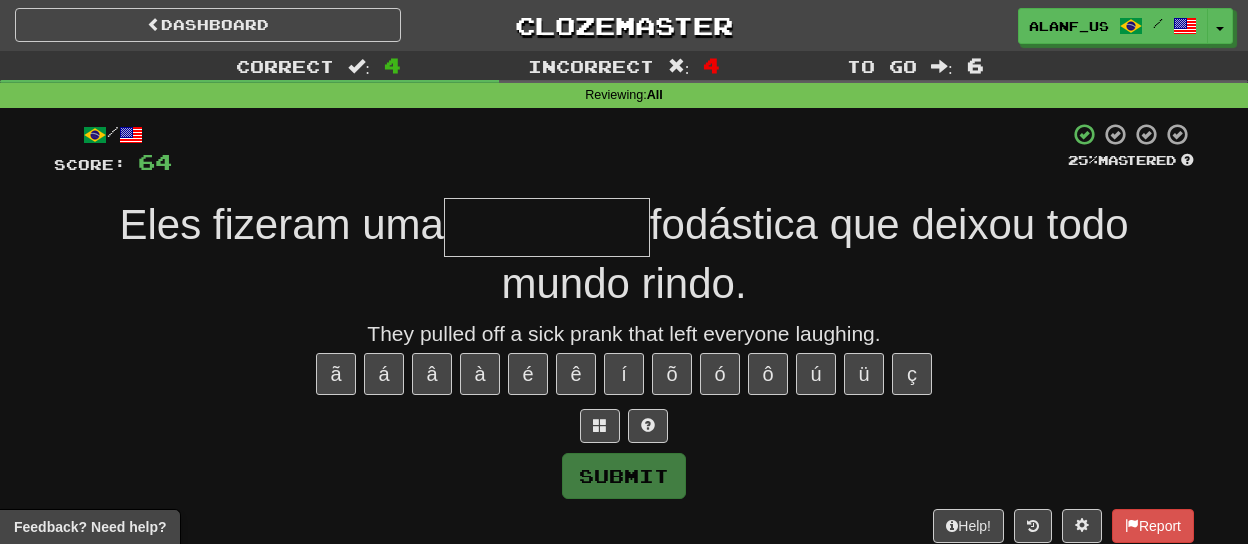 type on "*" 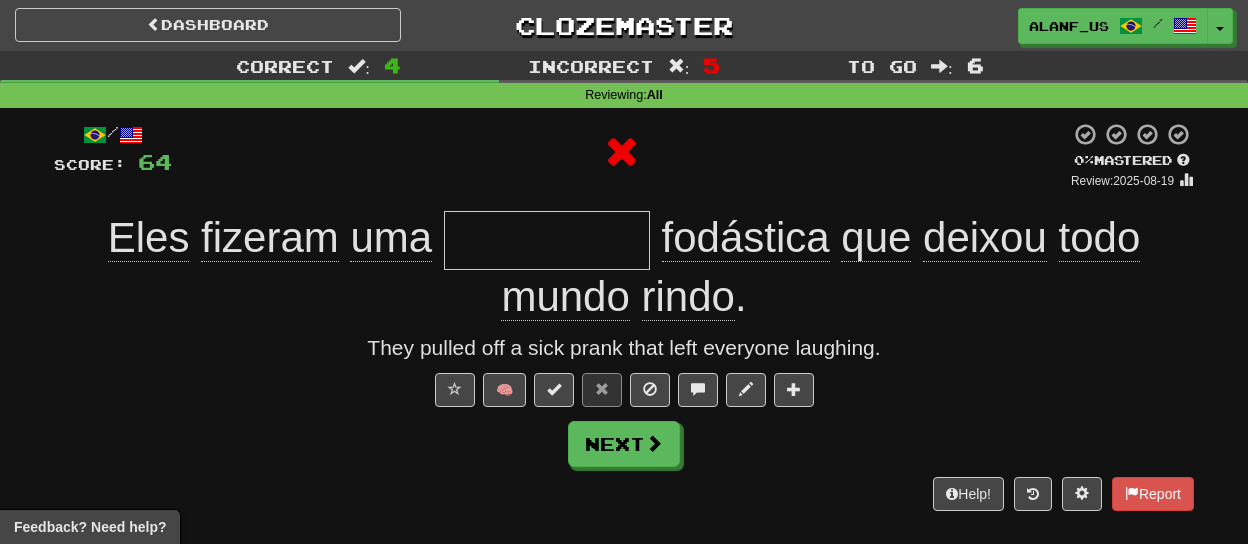 type on "*********" 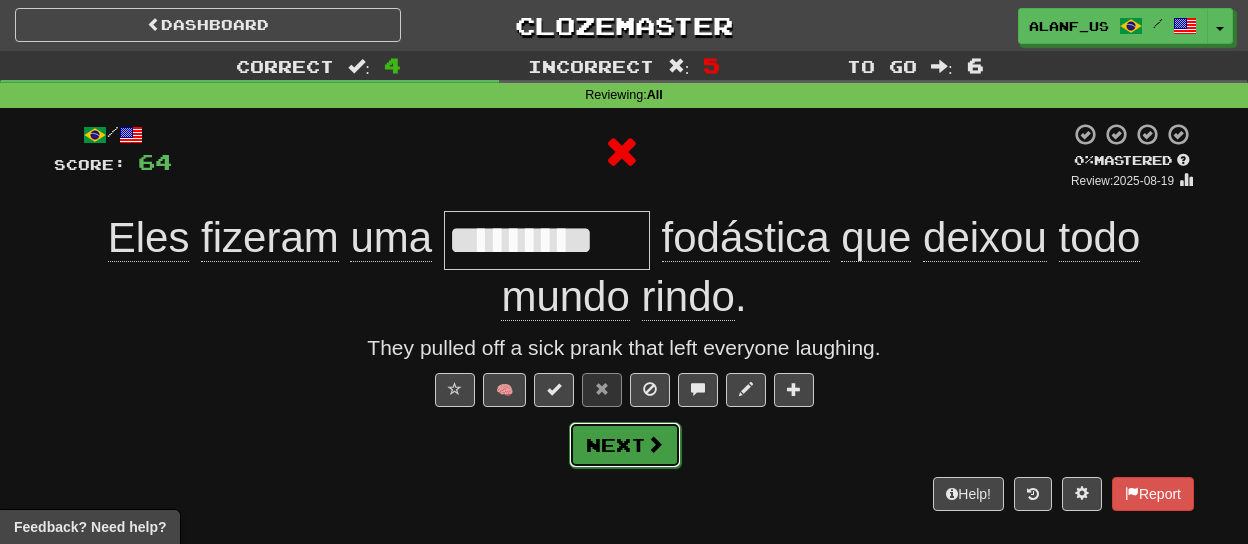 click on "Next" at bounding box center [625, 445] 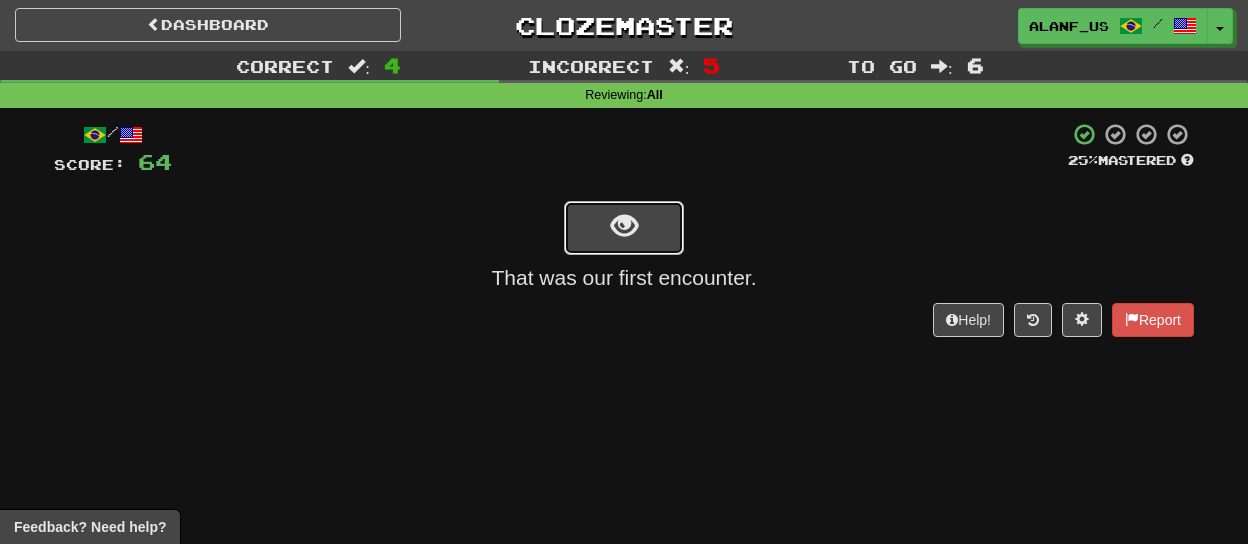 click at bounding box center (624, 226) 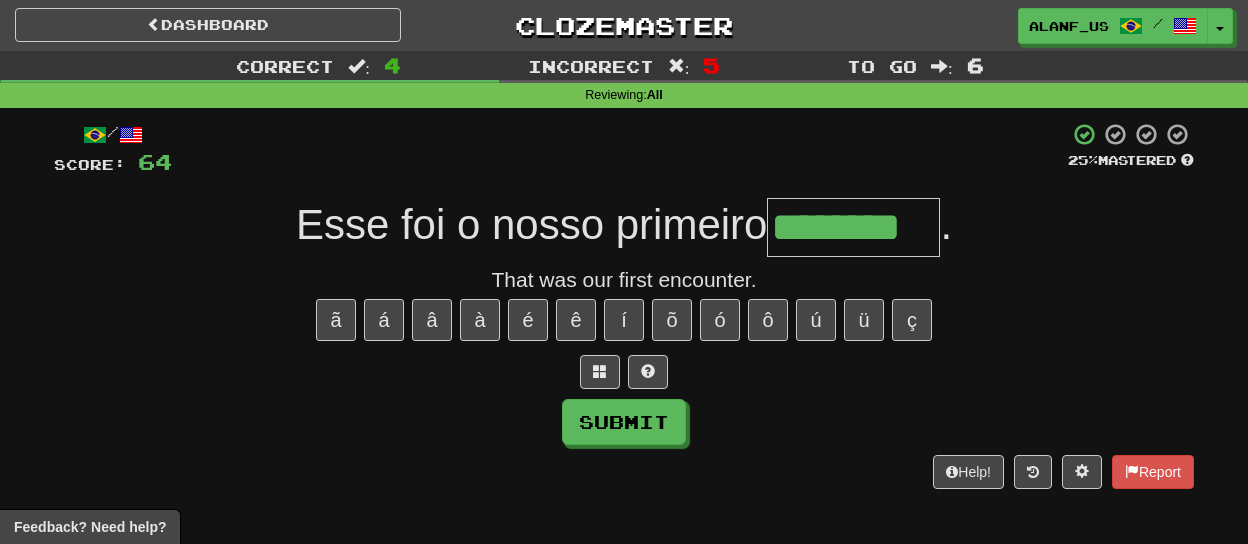 type on "********" 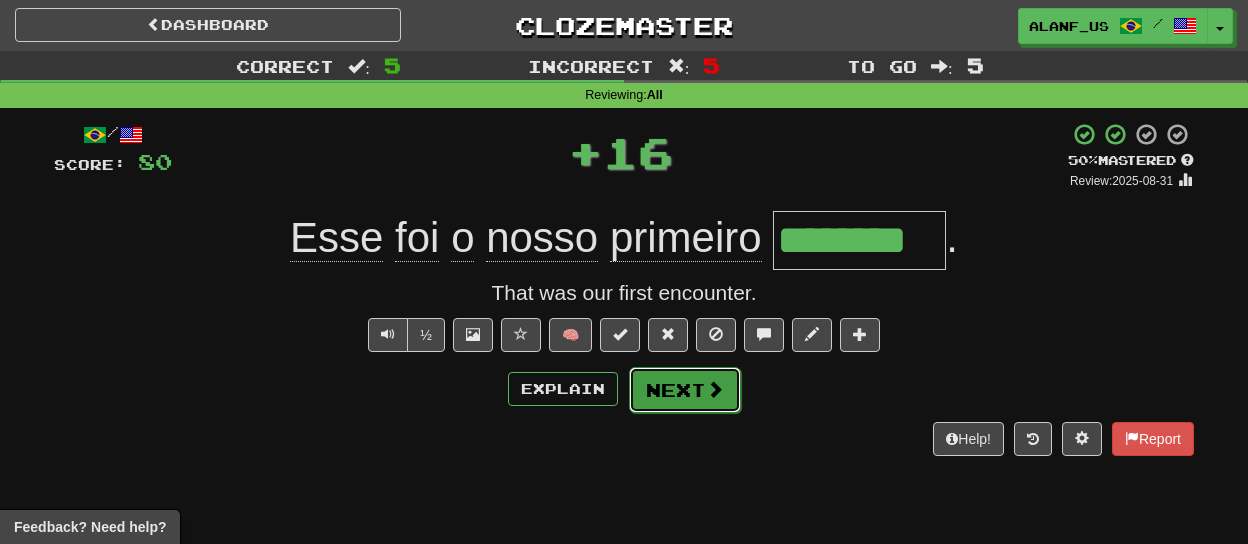 click on "Next" at bounding box center (685, 390) 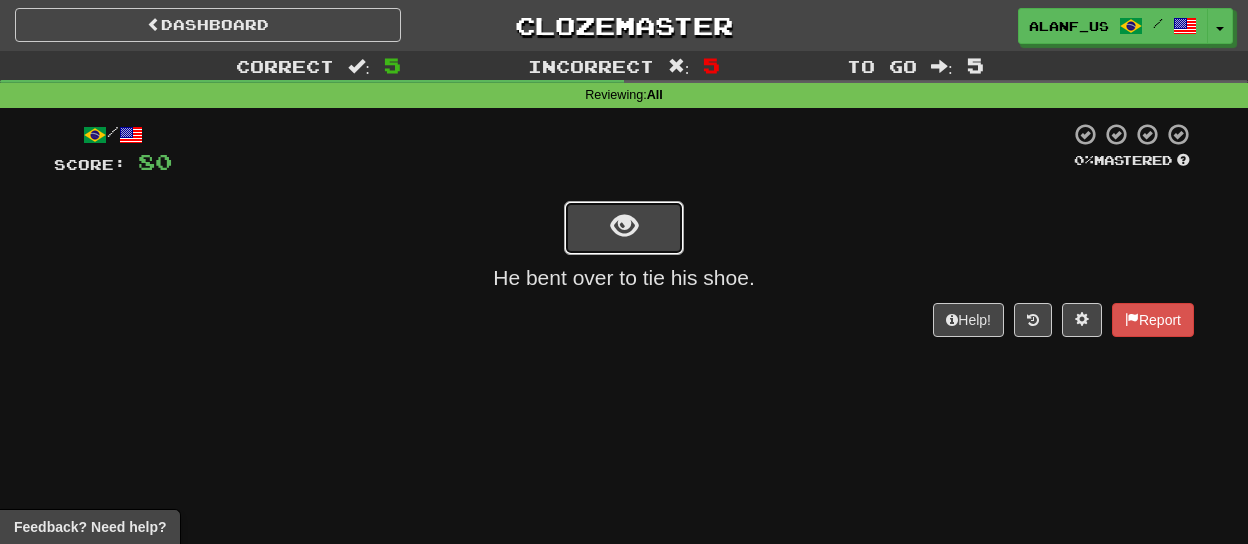 click at bounding box center [624, 226] 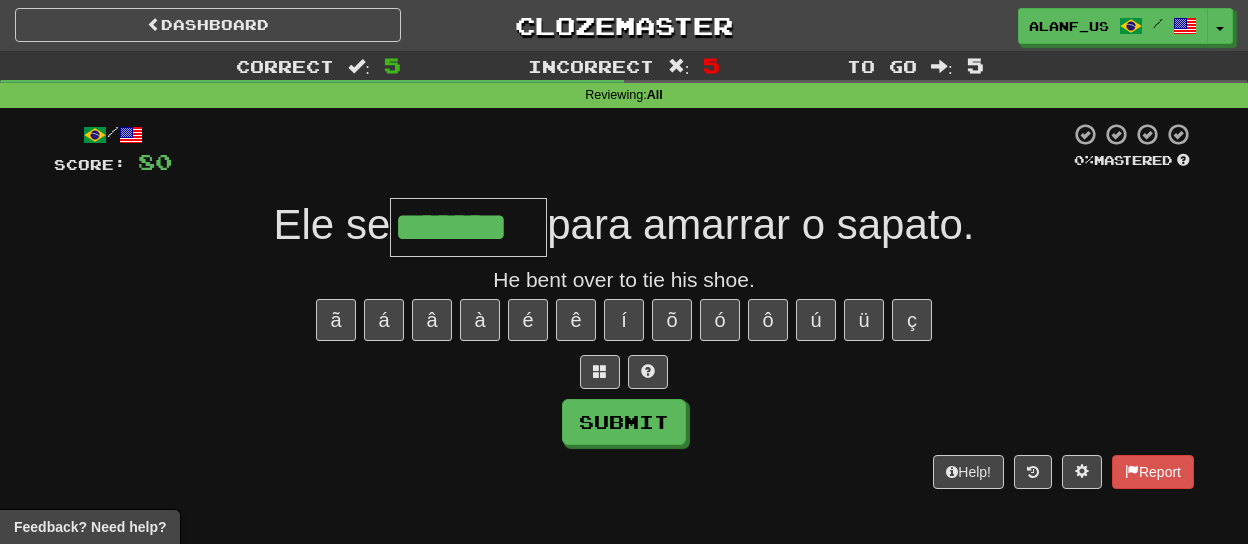 type on "*******" 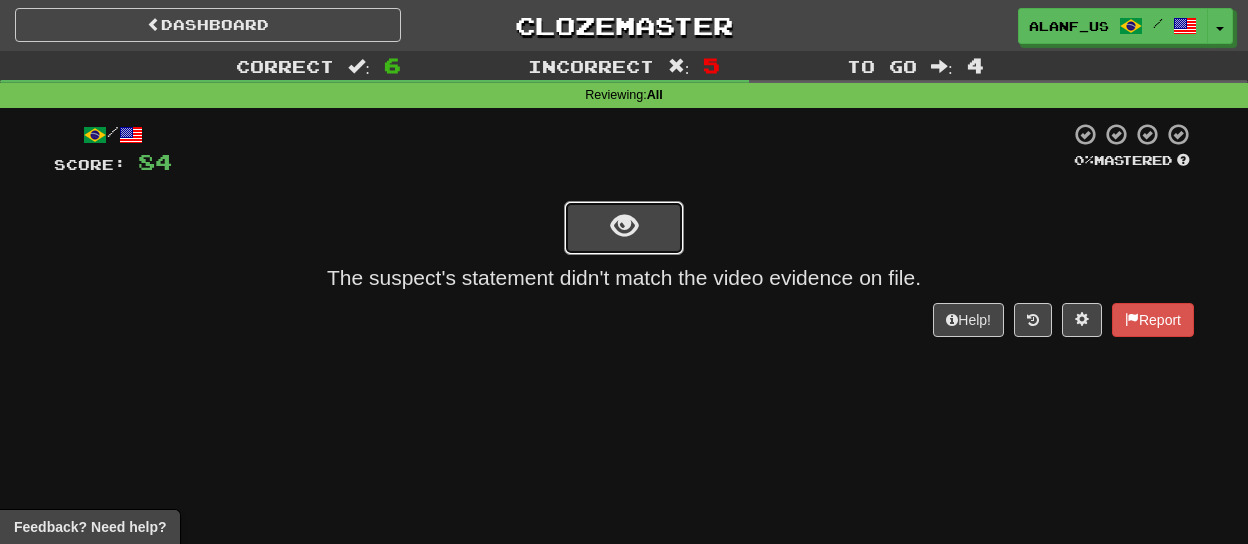 click at bounding box center [624, 226] 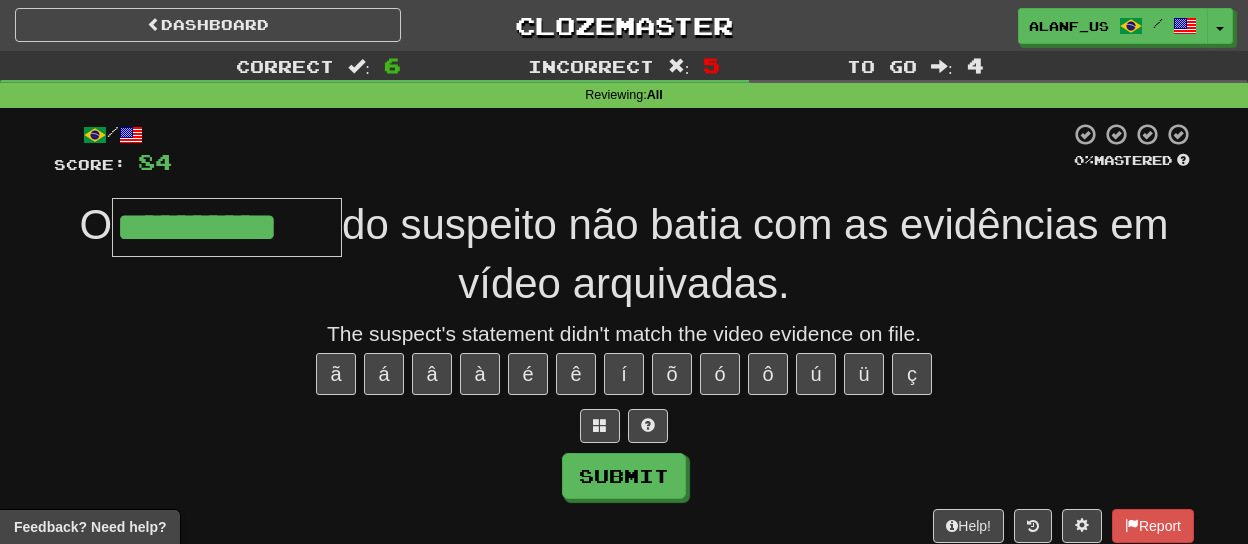 type on "**********" 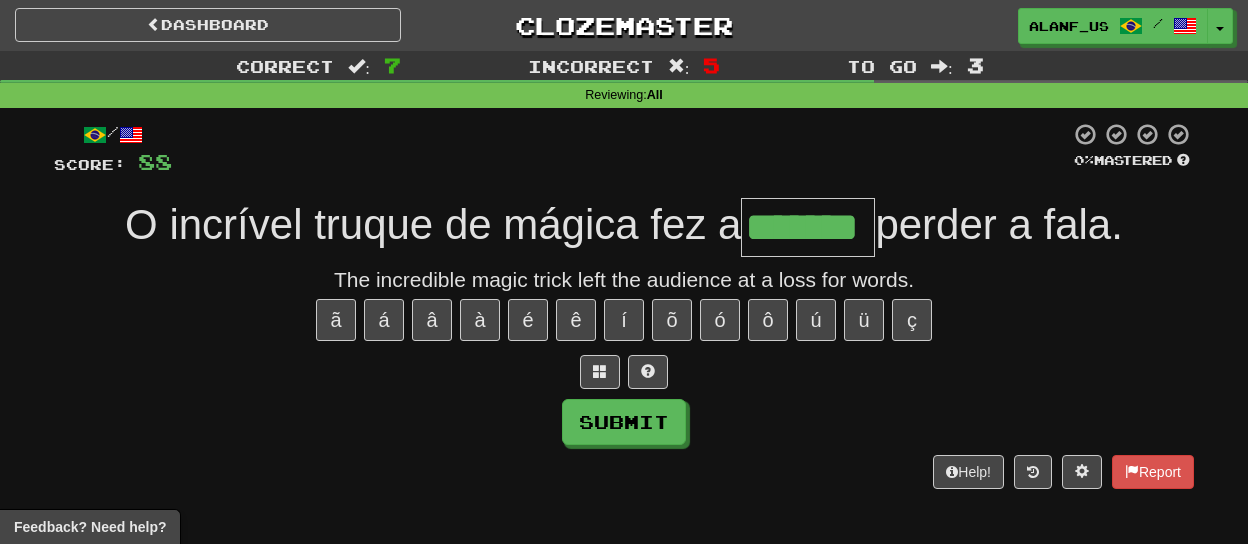 type on "*******" 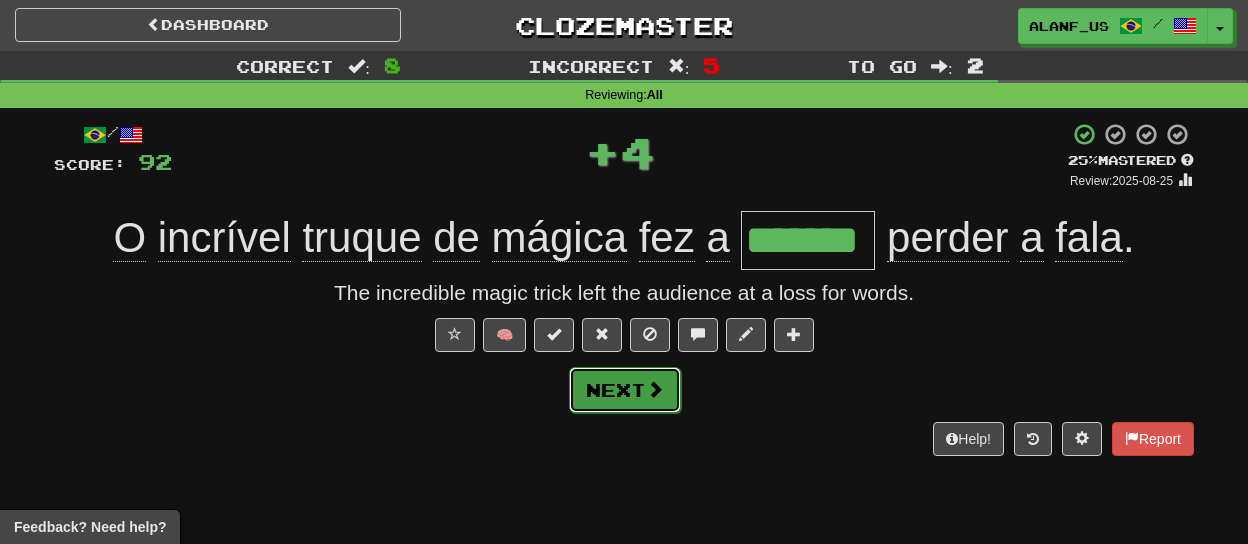 click at bounding box center [655, 389] 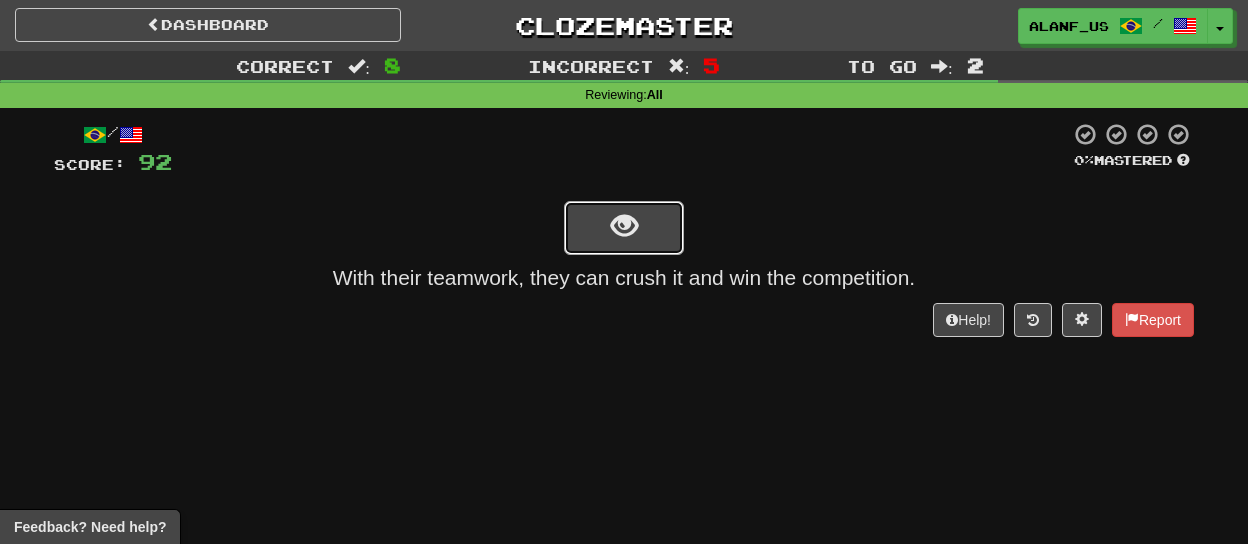 click at bounding box center [624, 226] 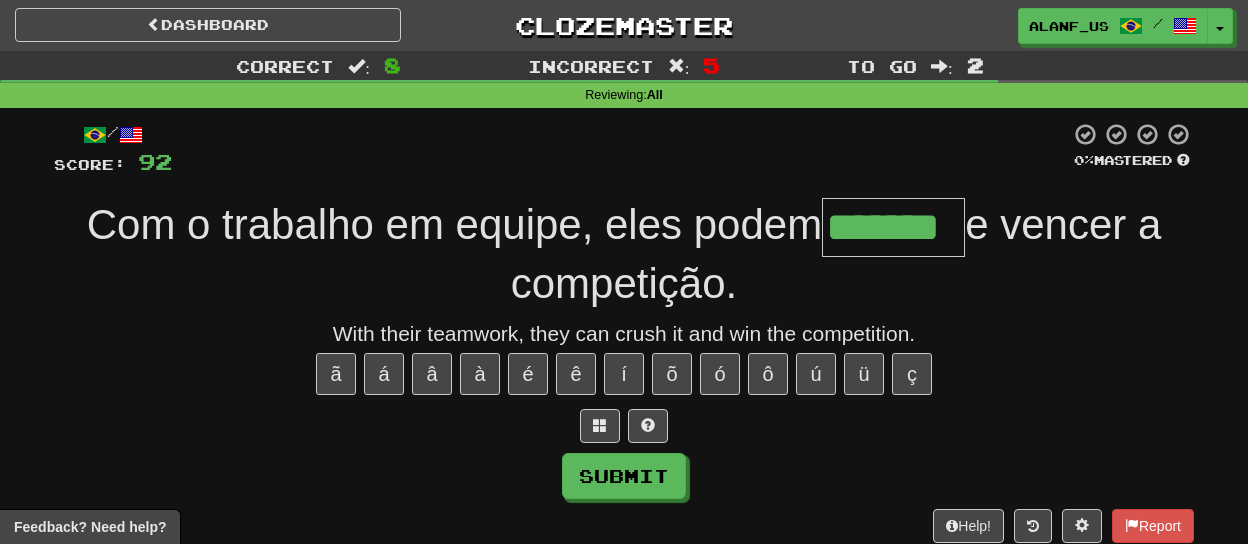 type on "*******" 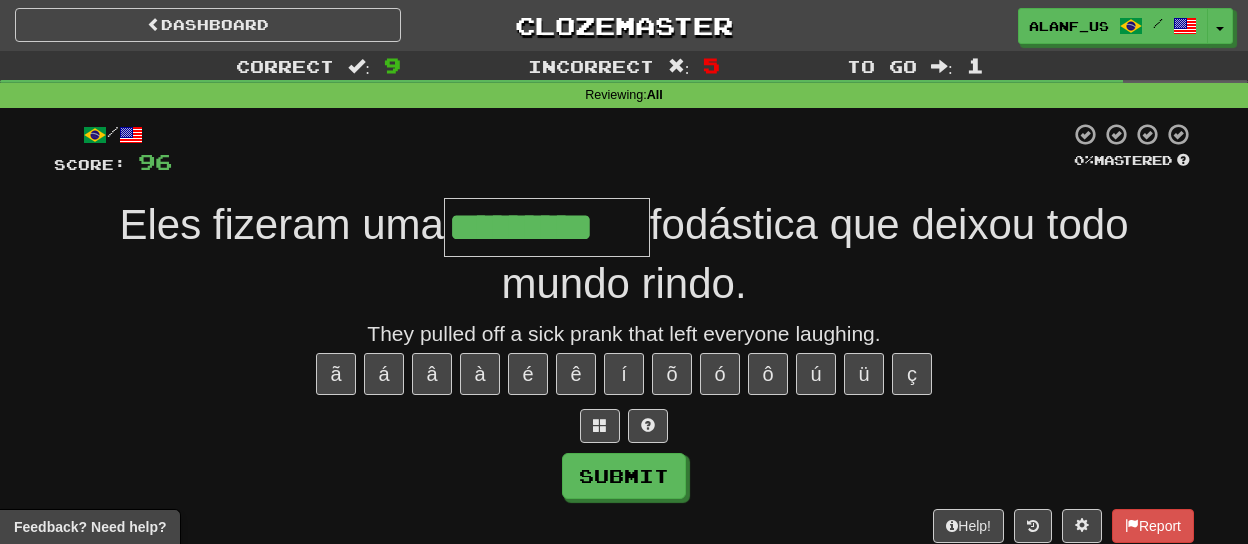 type on "*********" 